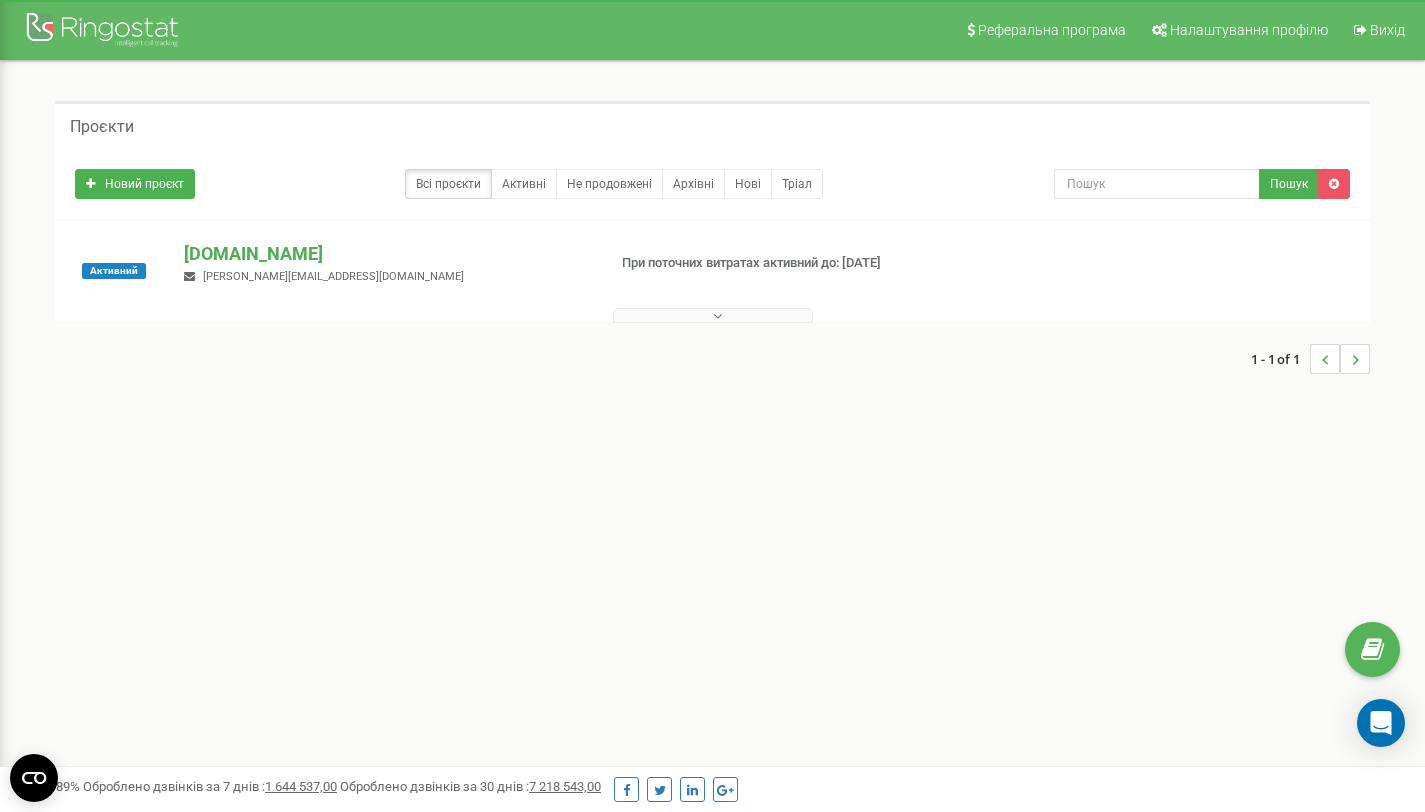 scroll, scrollTop: 0, scrollLeft: 0, axis: both 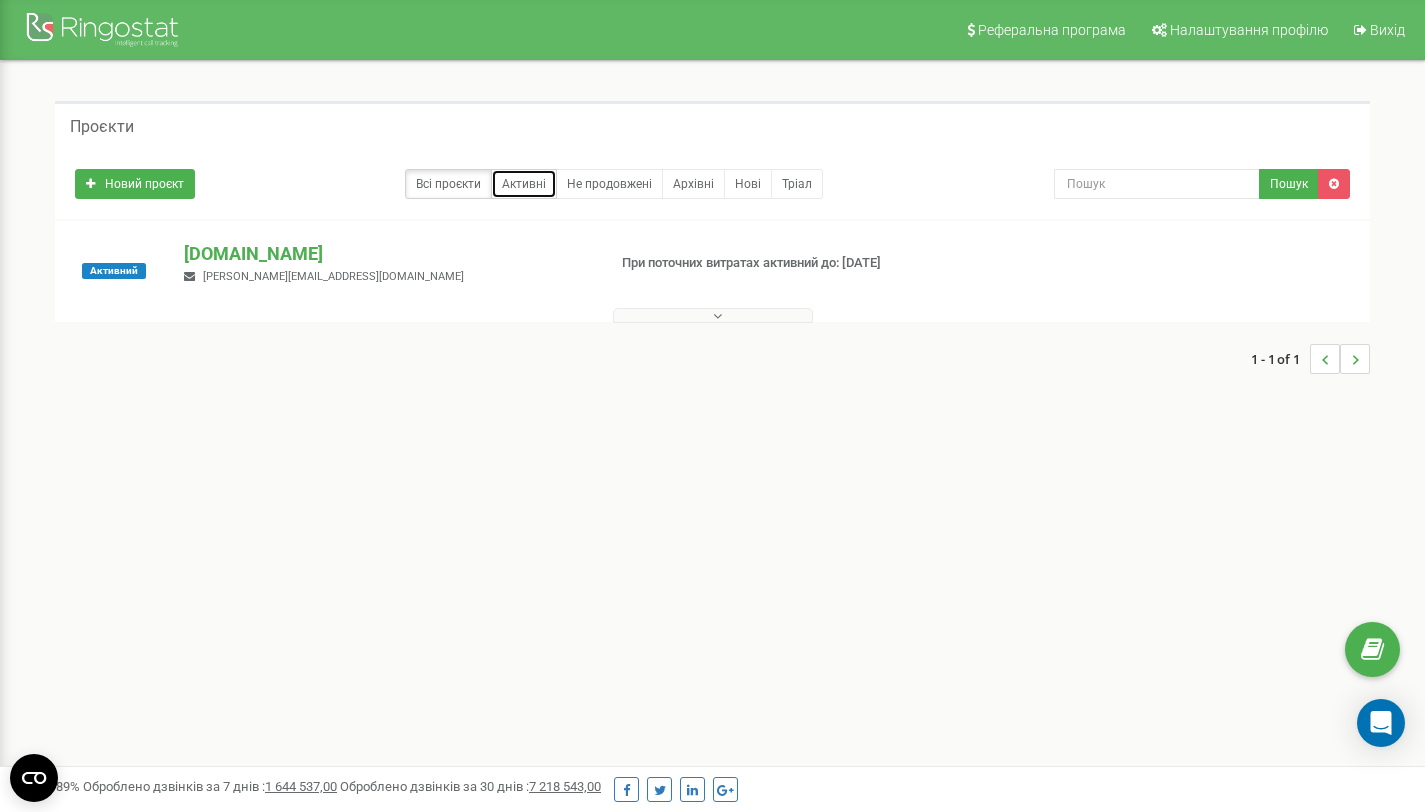 click on "Активні" at bounding box center [524, 184] 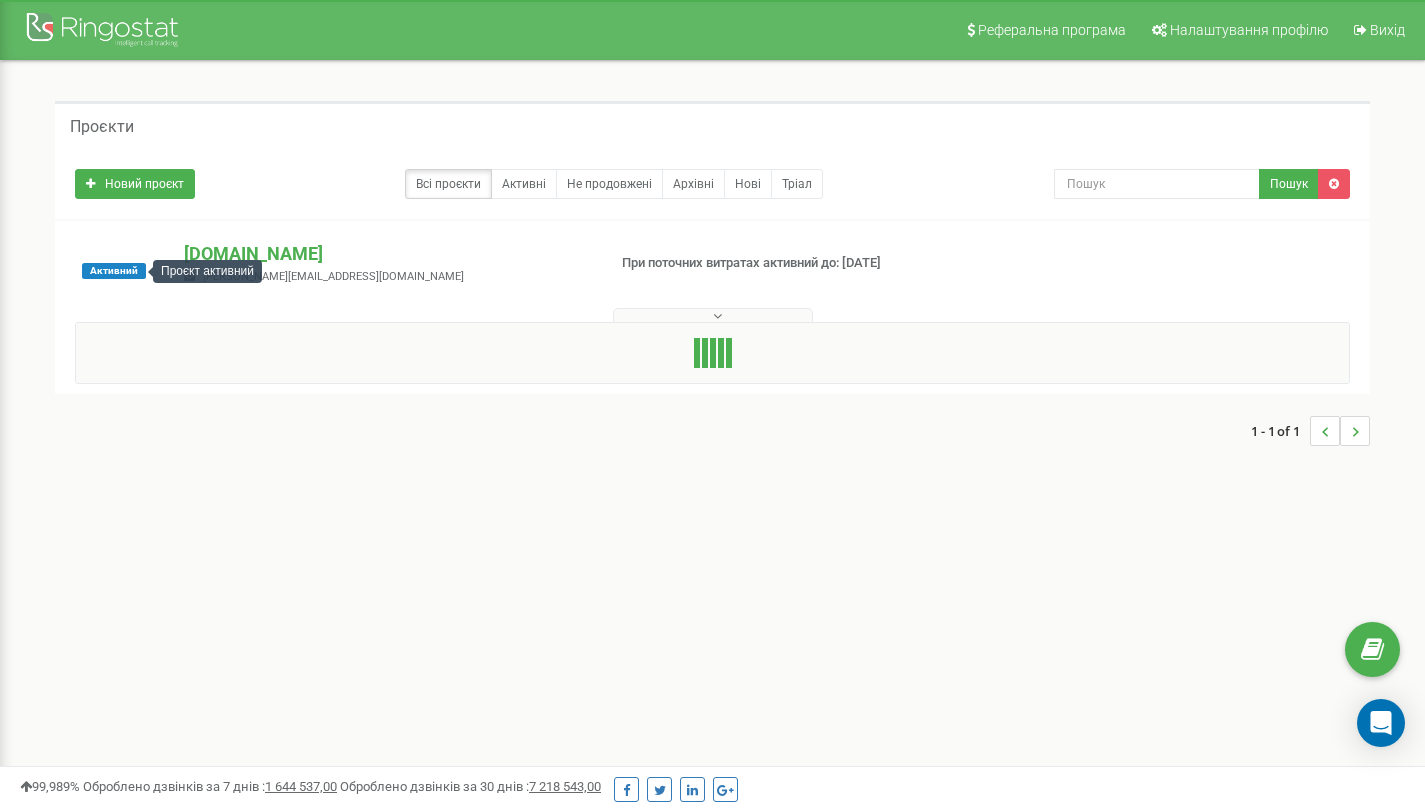 scroll, scrollTop: 0, scrollLeft: 0, axis: both 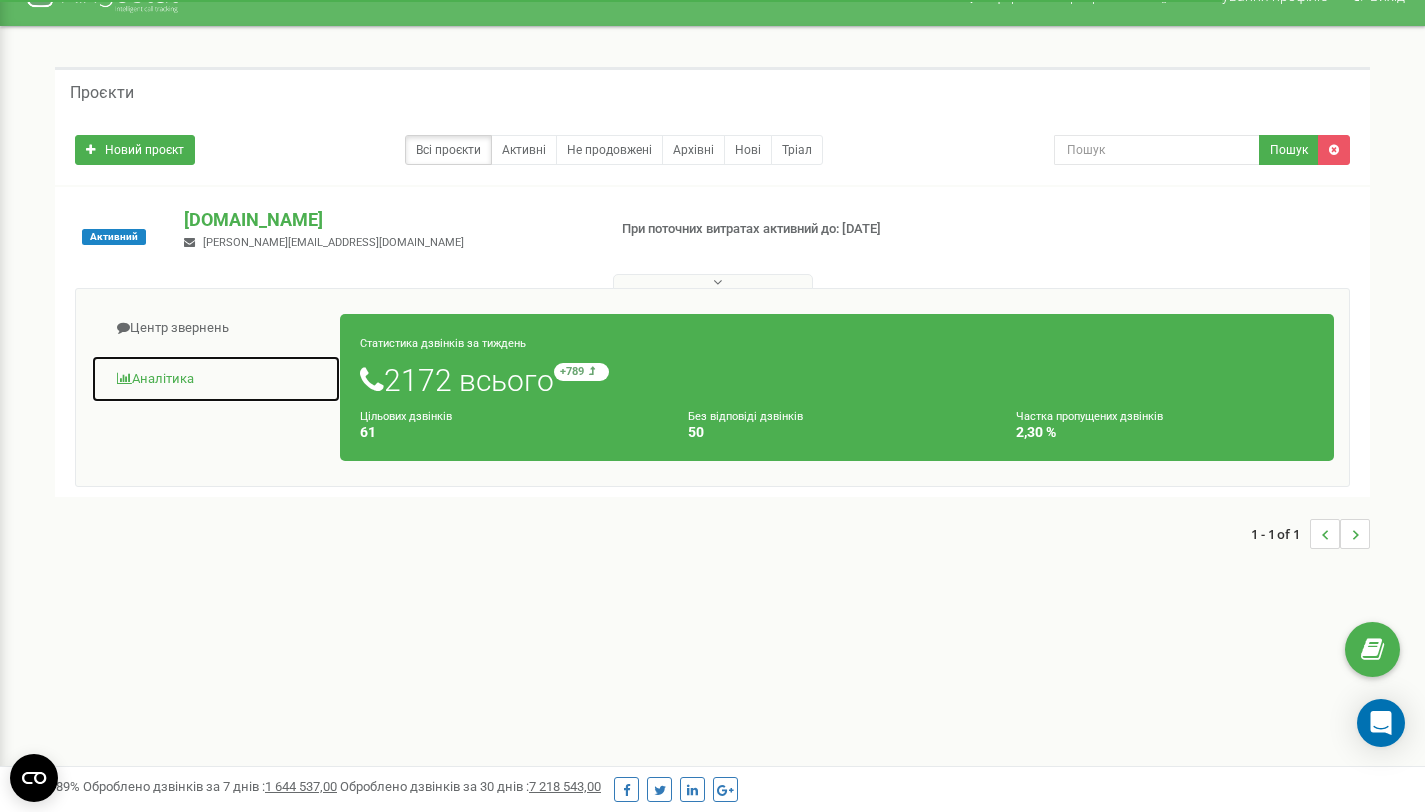 click on "Аналiтика" at bounding box center [216, 379] 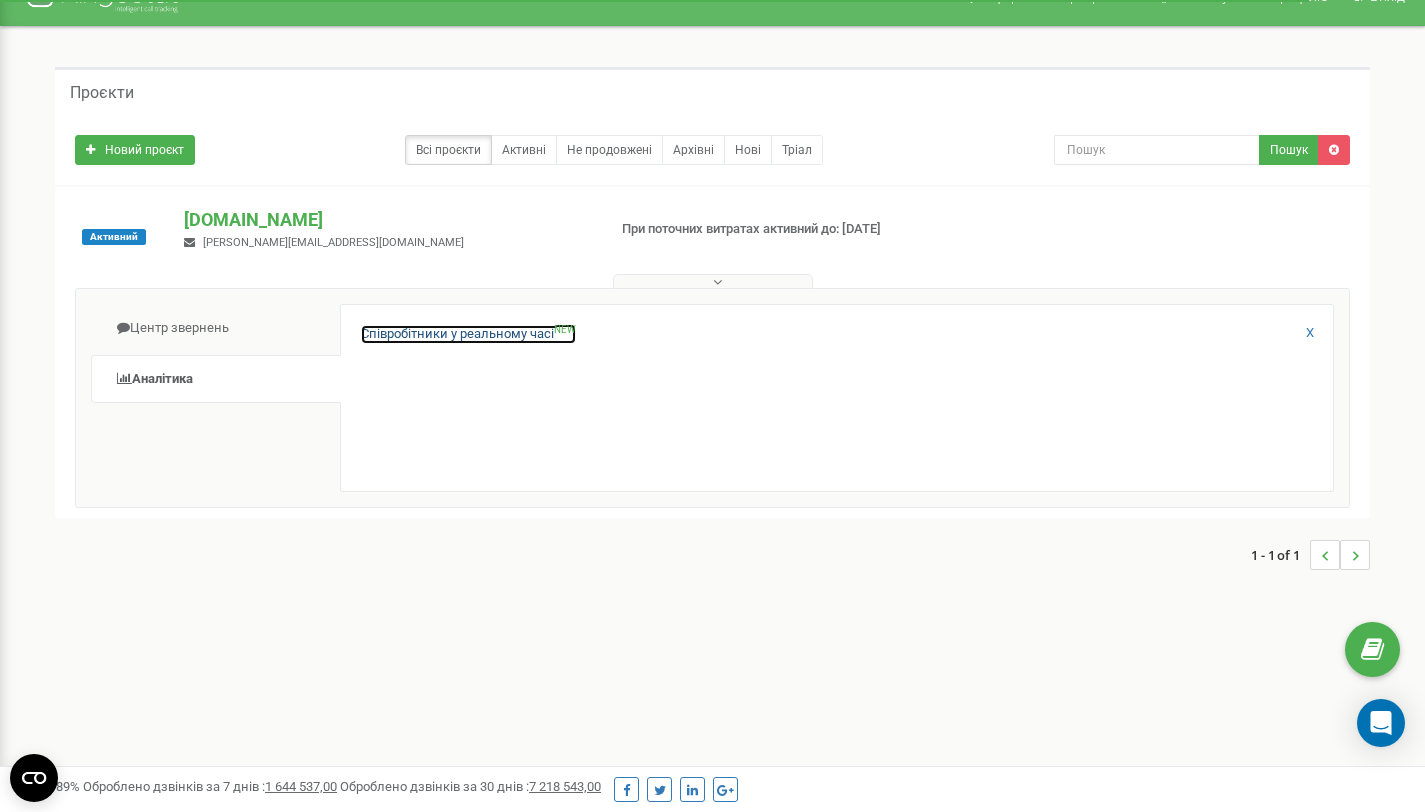 click on "Співробітники у реальному часі  NEW" at bounding box center (468, 334) 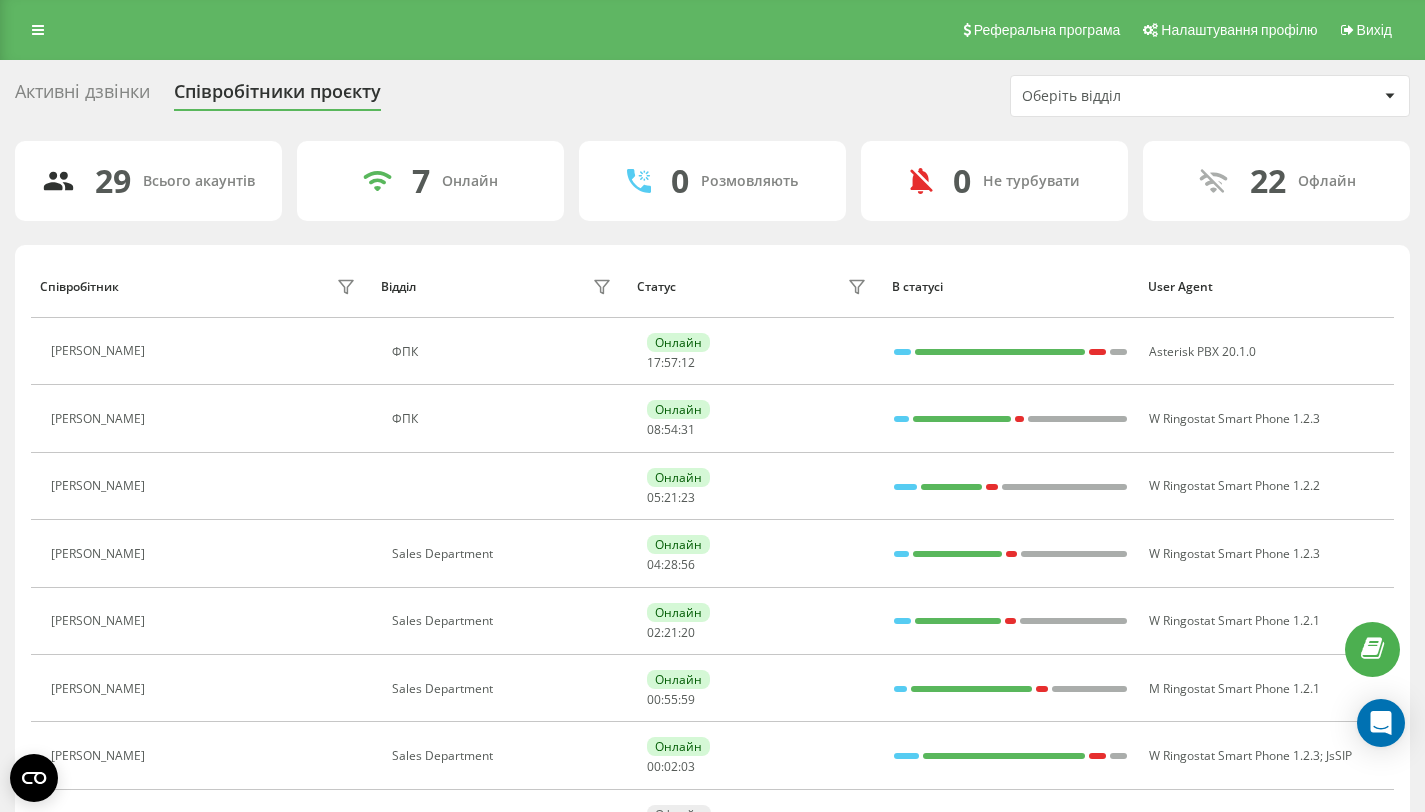 scroll, scrollTop: 0, scrollLeft: 0, axis: both 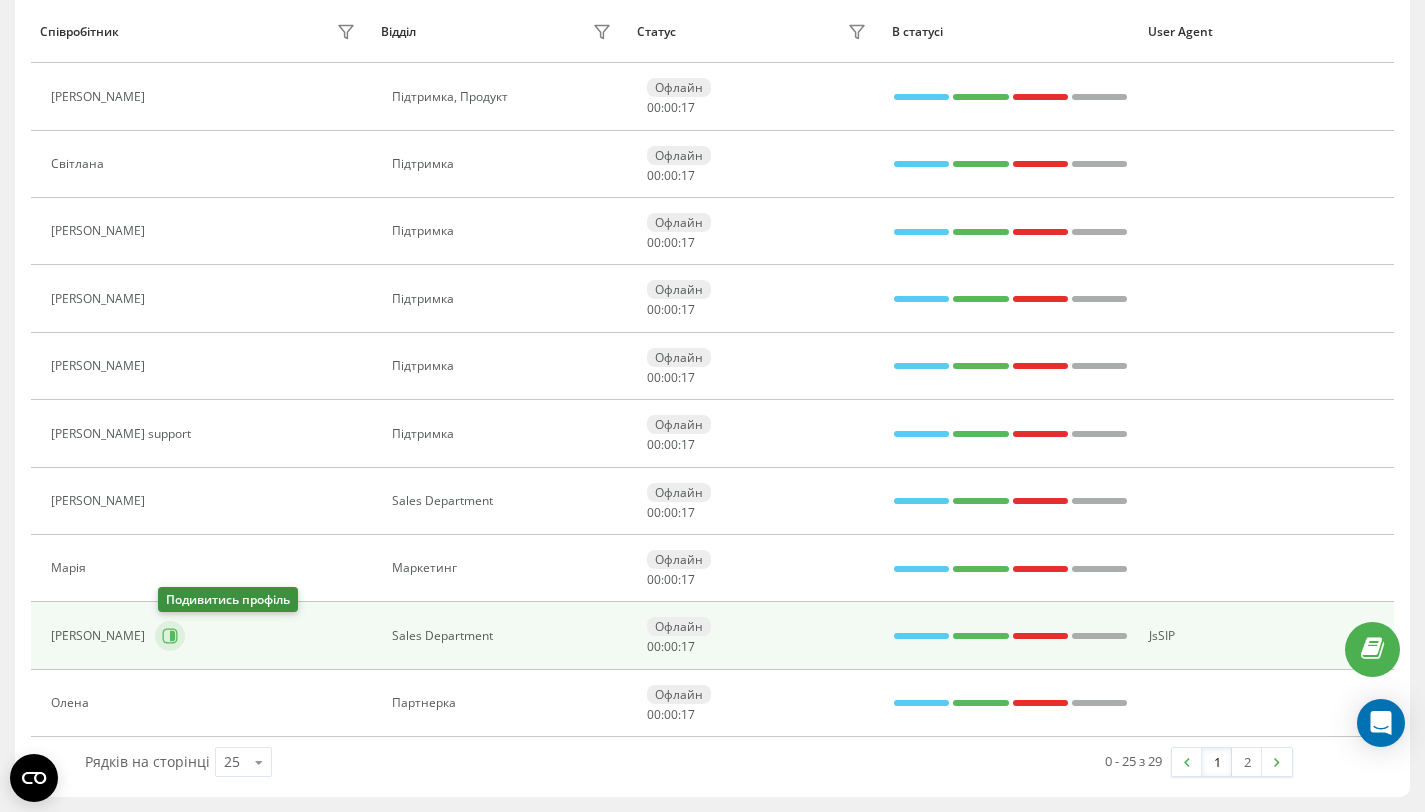 click at bounding box center (170, 636) 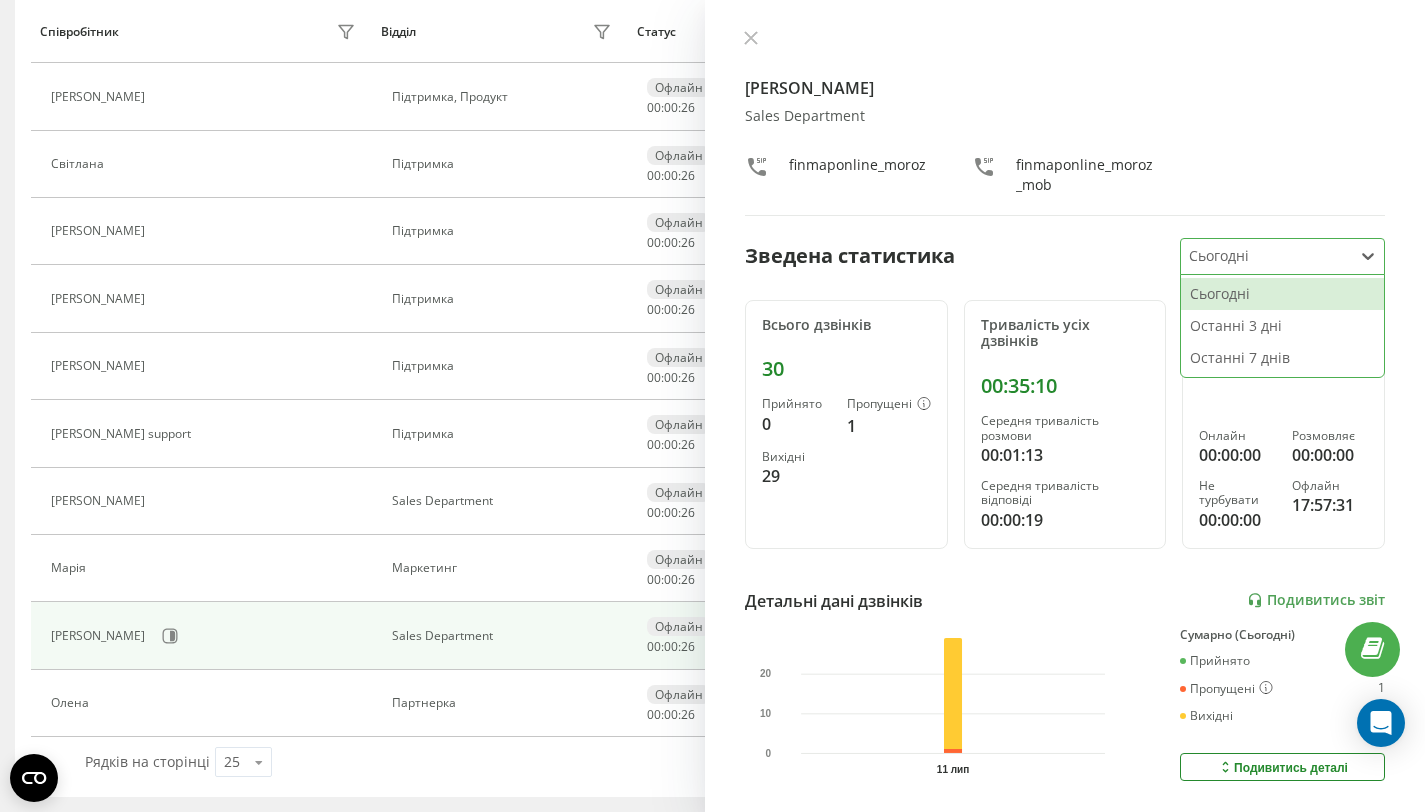 click at bounding box center (1267, 256) 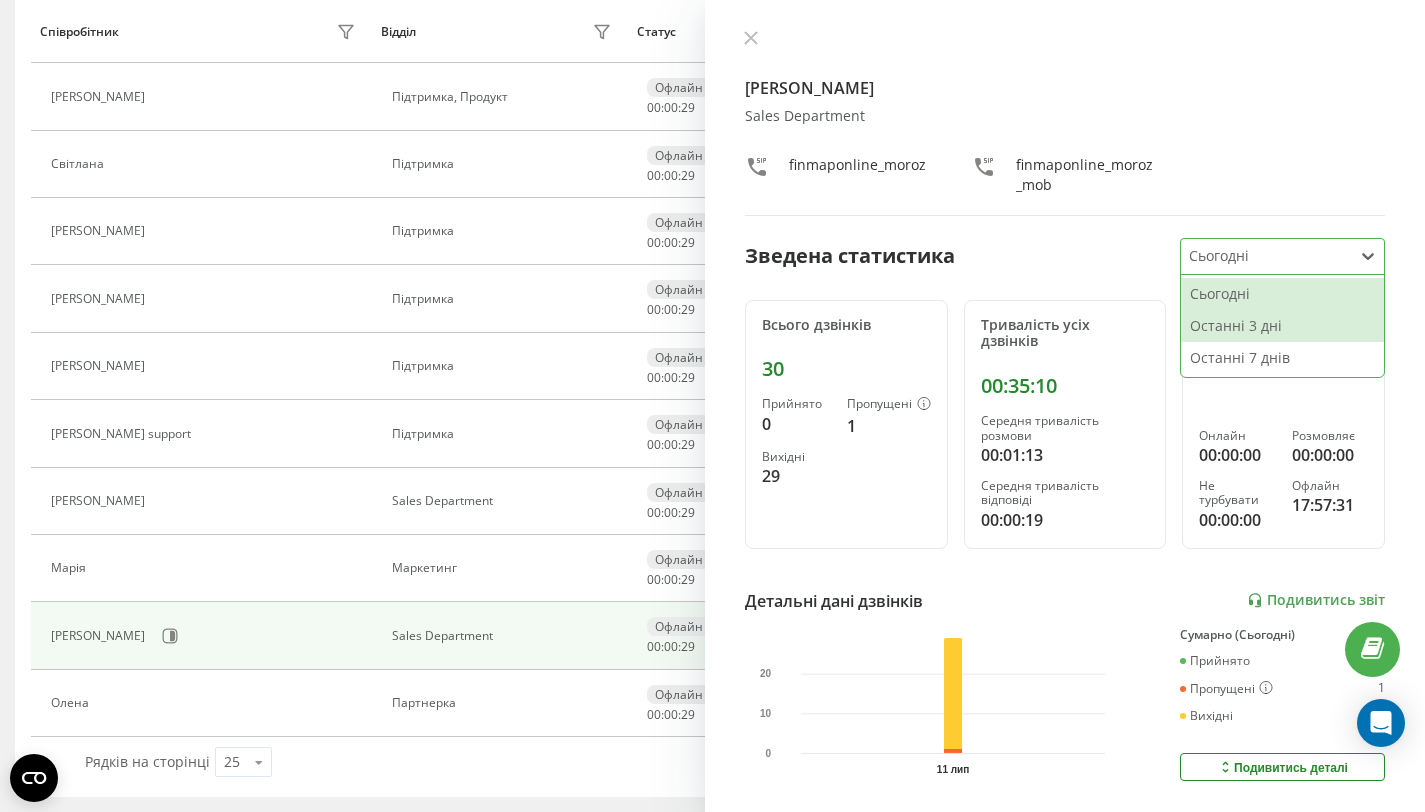 click on "Останні 3 дні" at bounding box center (1282, 326) 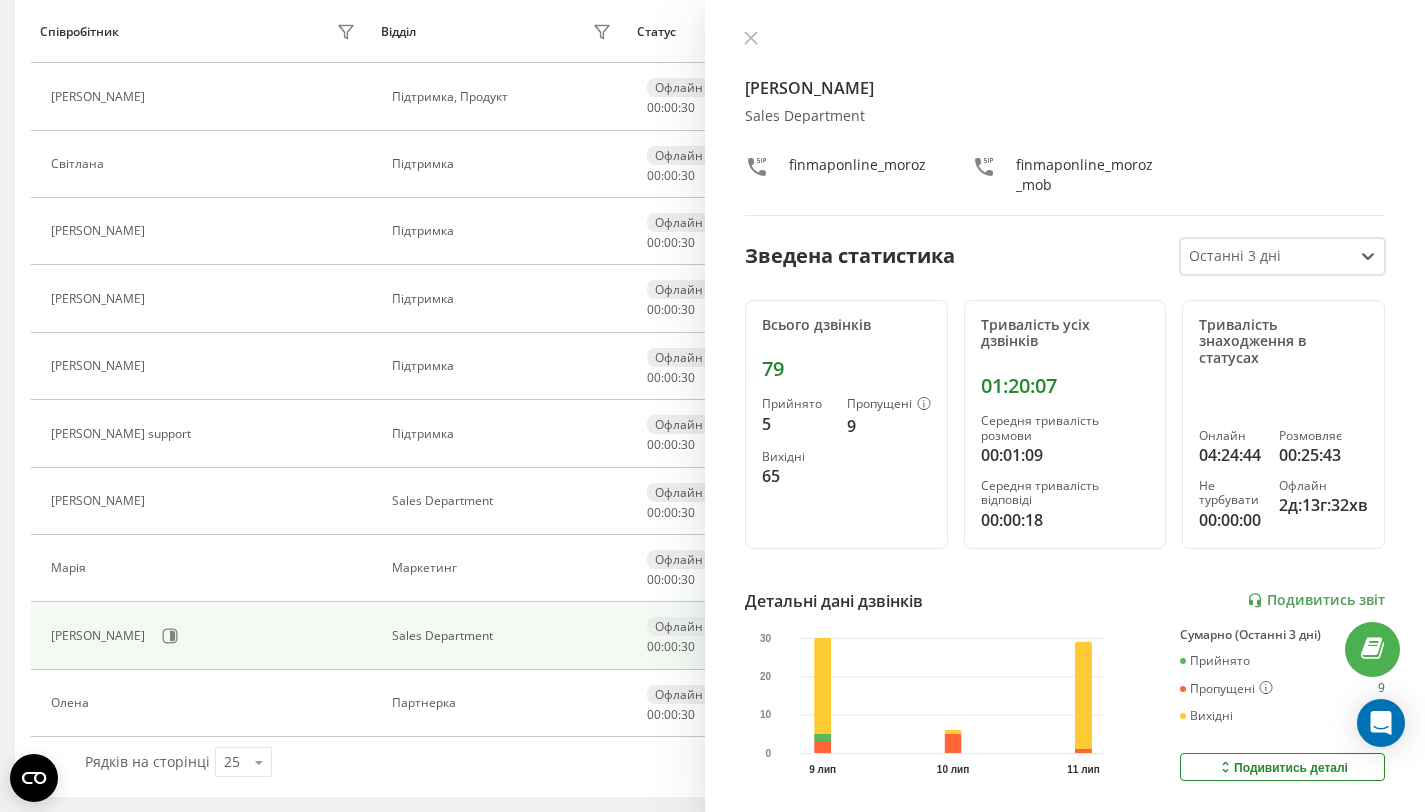 click at bounding box center [1267, 256] 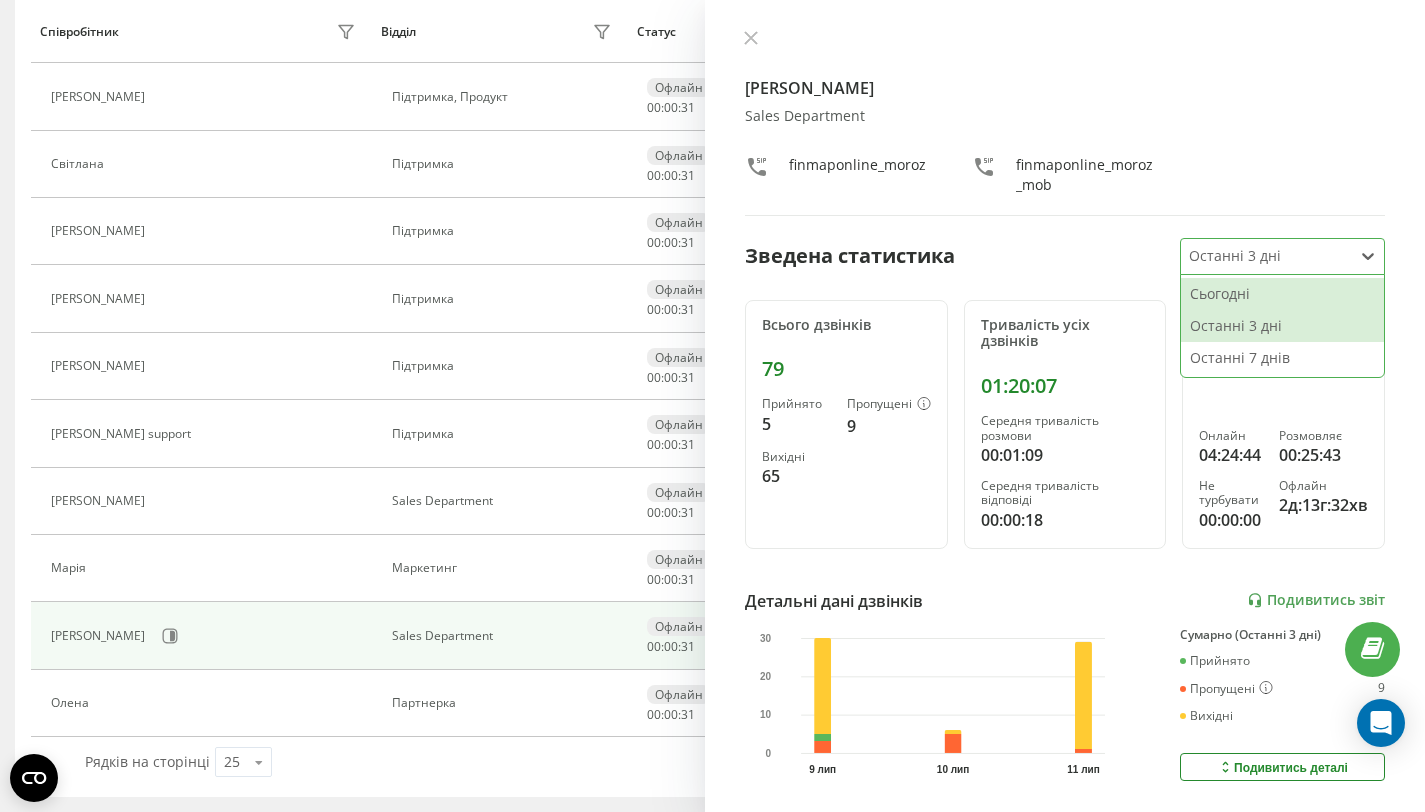 click on "Сьогодні" at bounding box center (1282, 294) 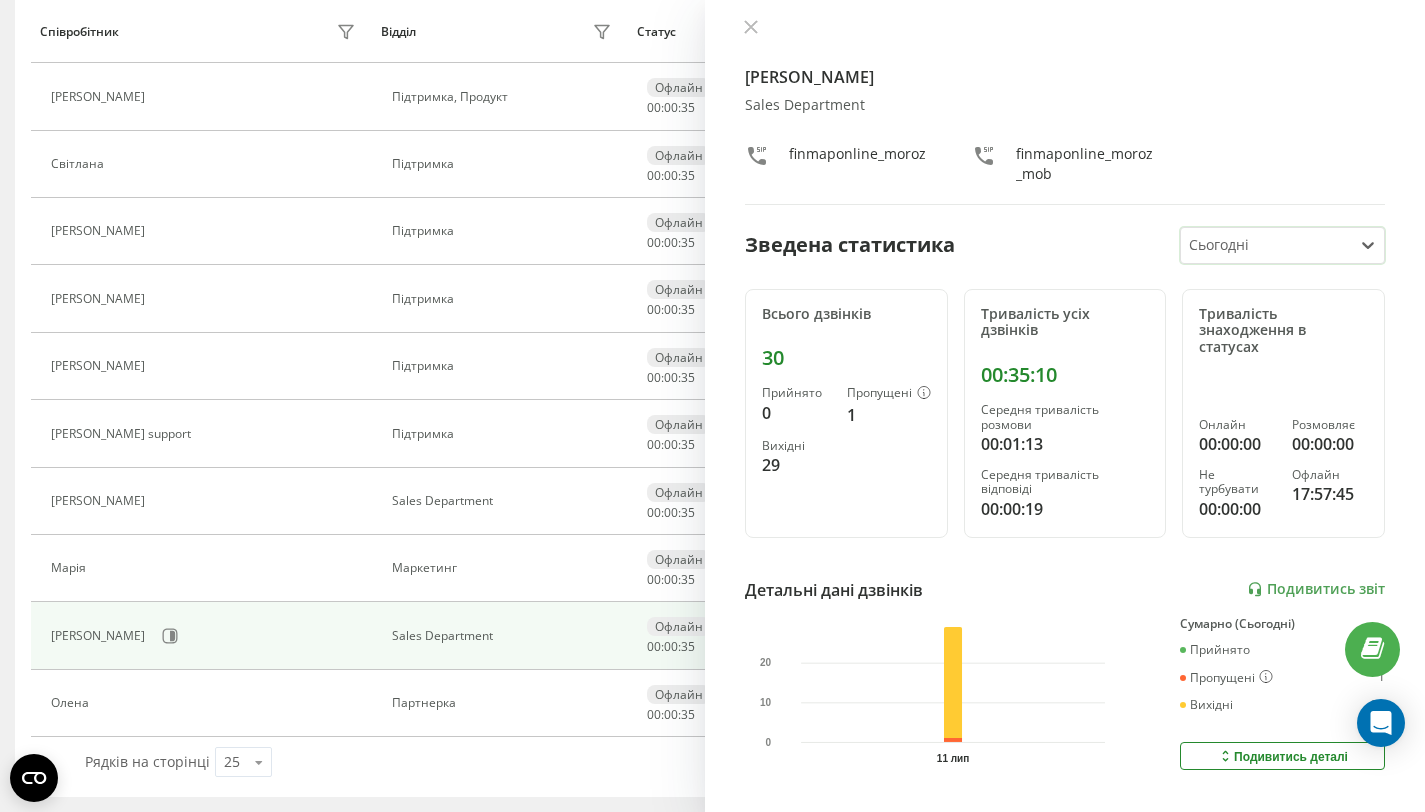 scroll, scrollTop: 0, scrollLeft: 0, axis: both 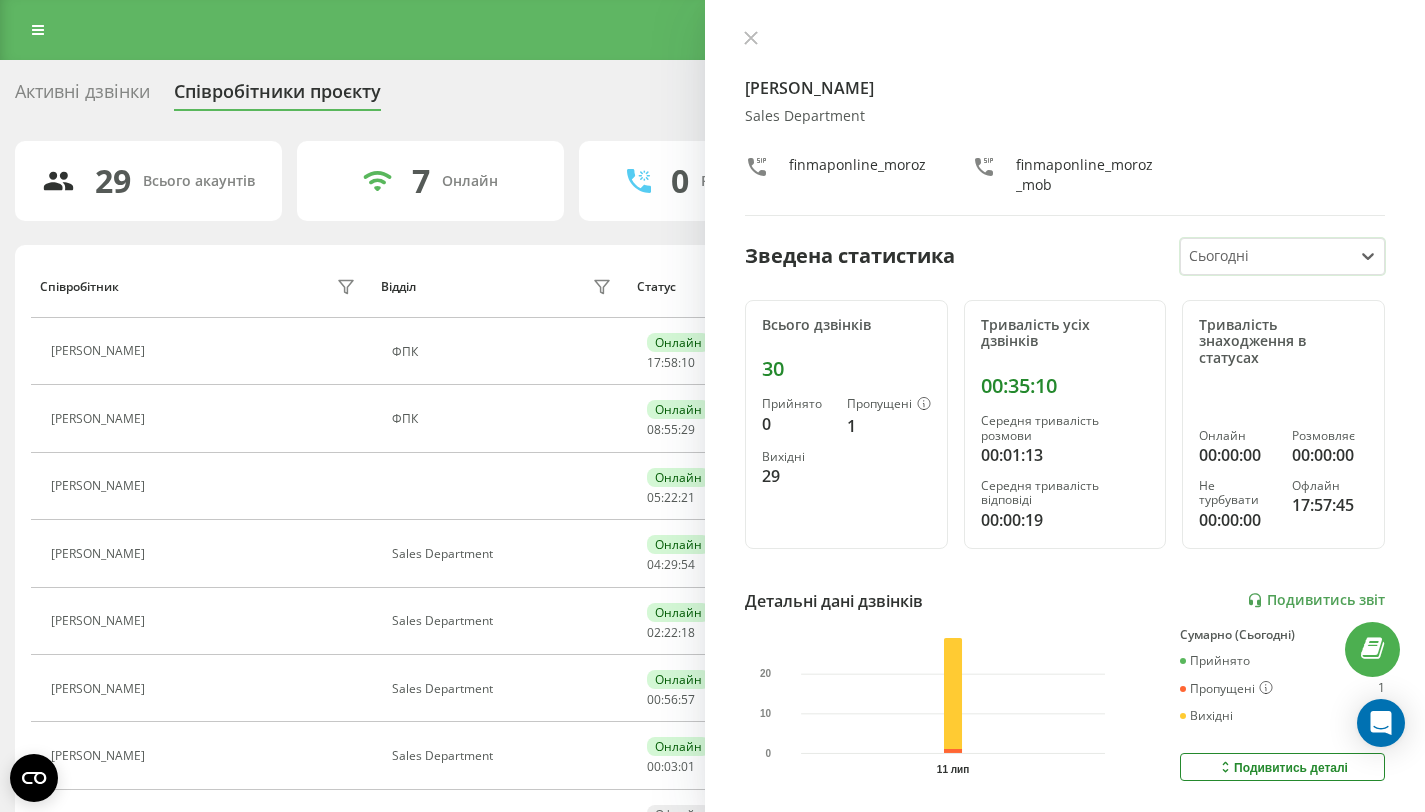 click at bounding box center [1267, 256] 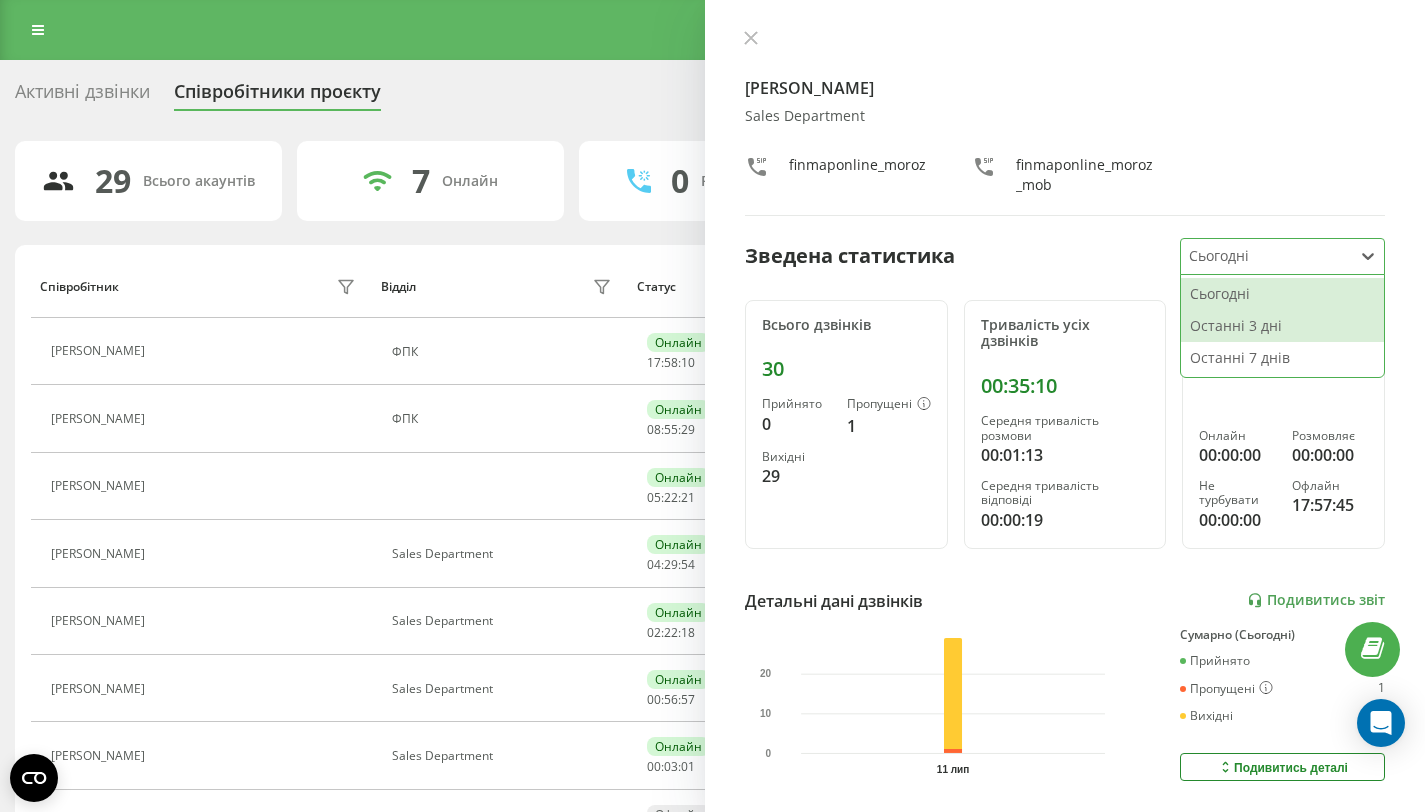 click on "Останні 3 дні" at bounding box center [1282, 326] 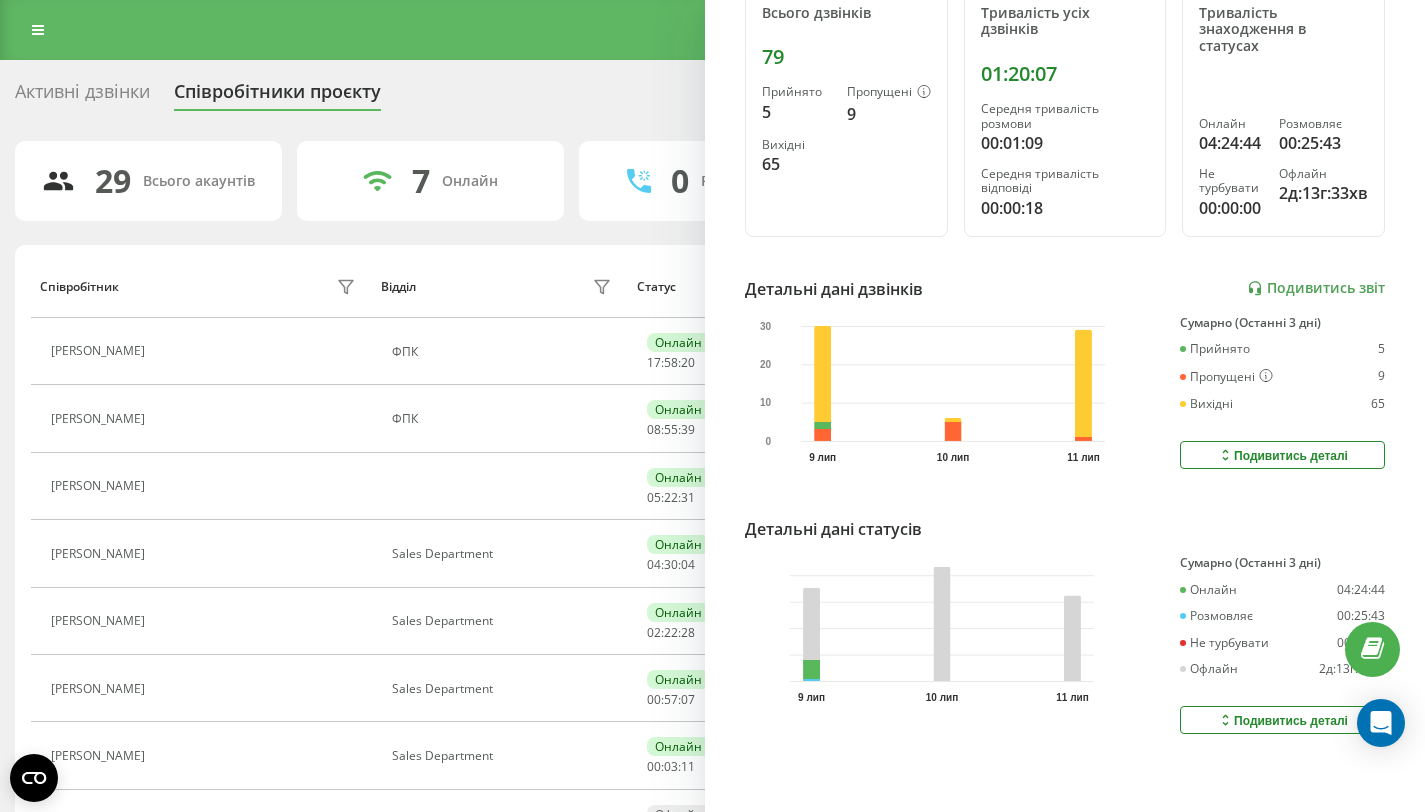 scroll, scrollTop: 327, scrollLeft: 0, axis: vertical 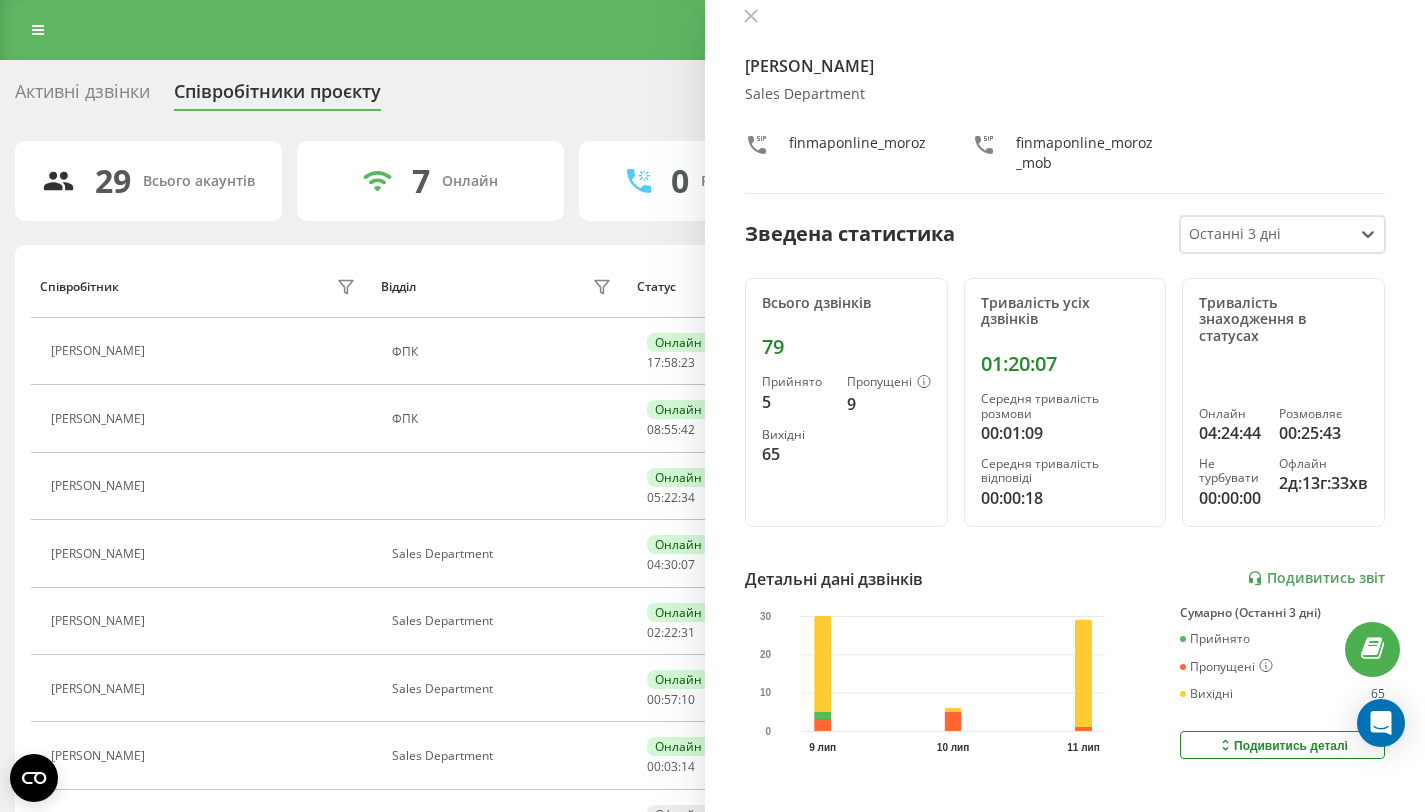 click at bounding box center (1267, 234) 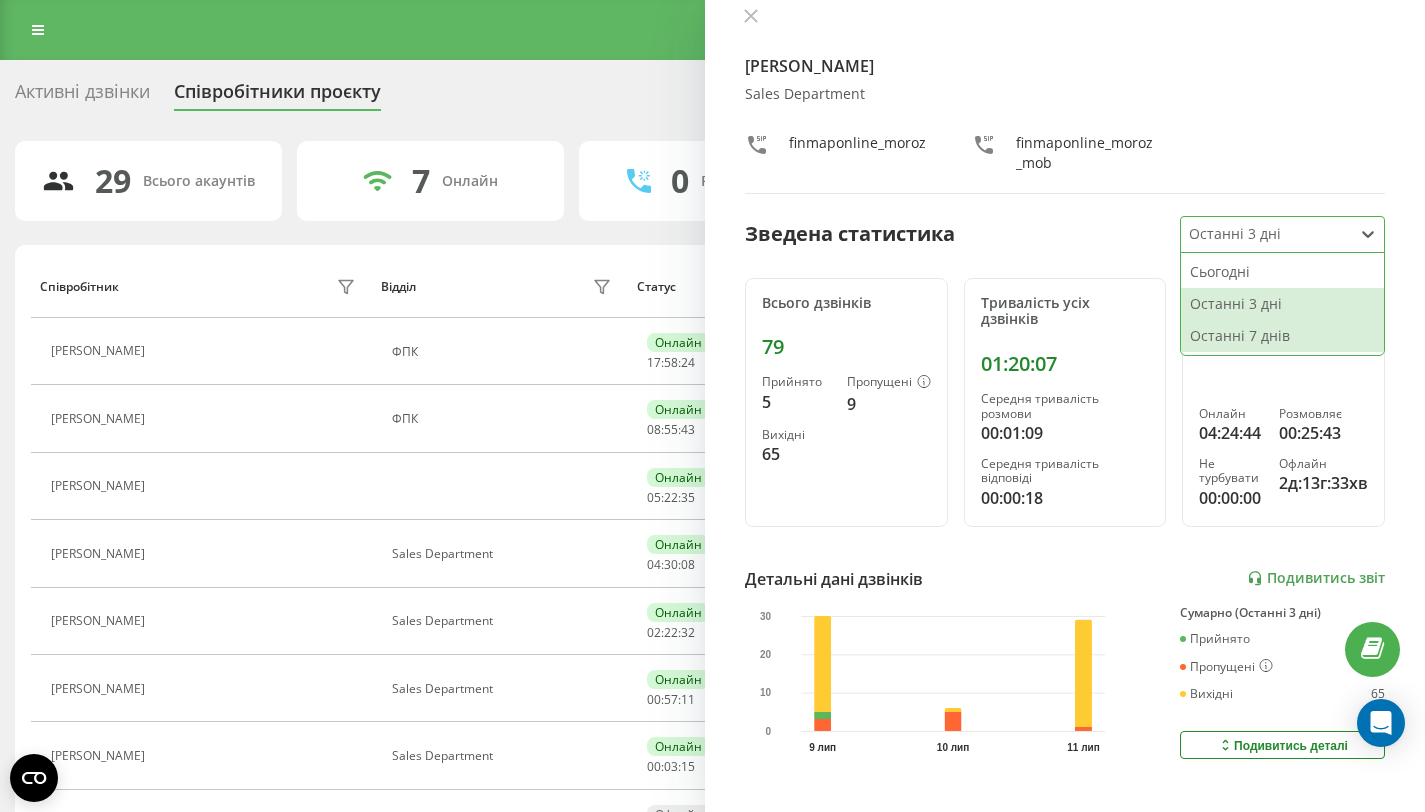 click on "Останні 7 днів" at bounding box center (1282, 336) 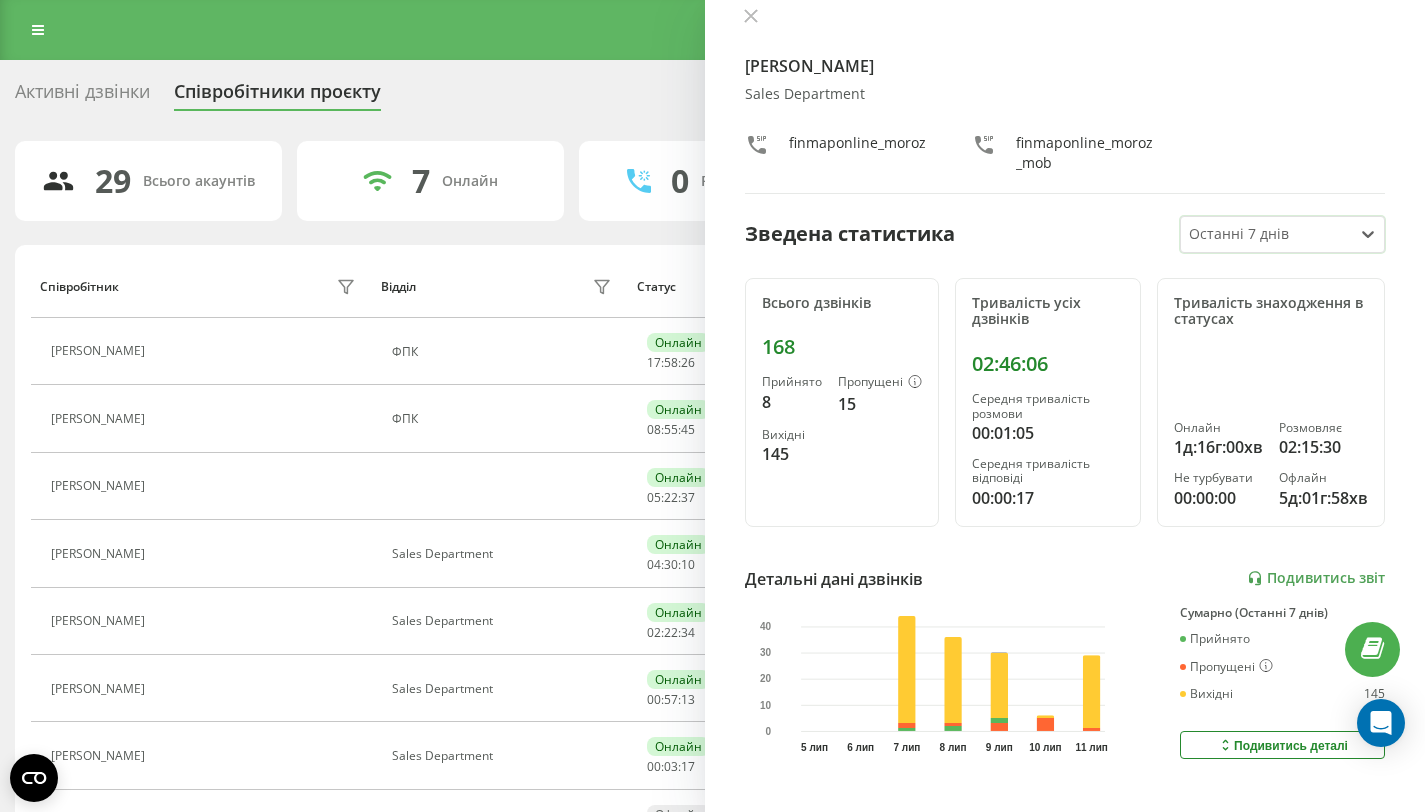 click at bounding box center (1267, 234) 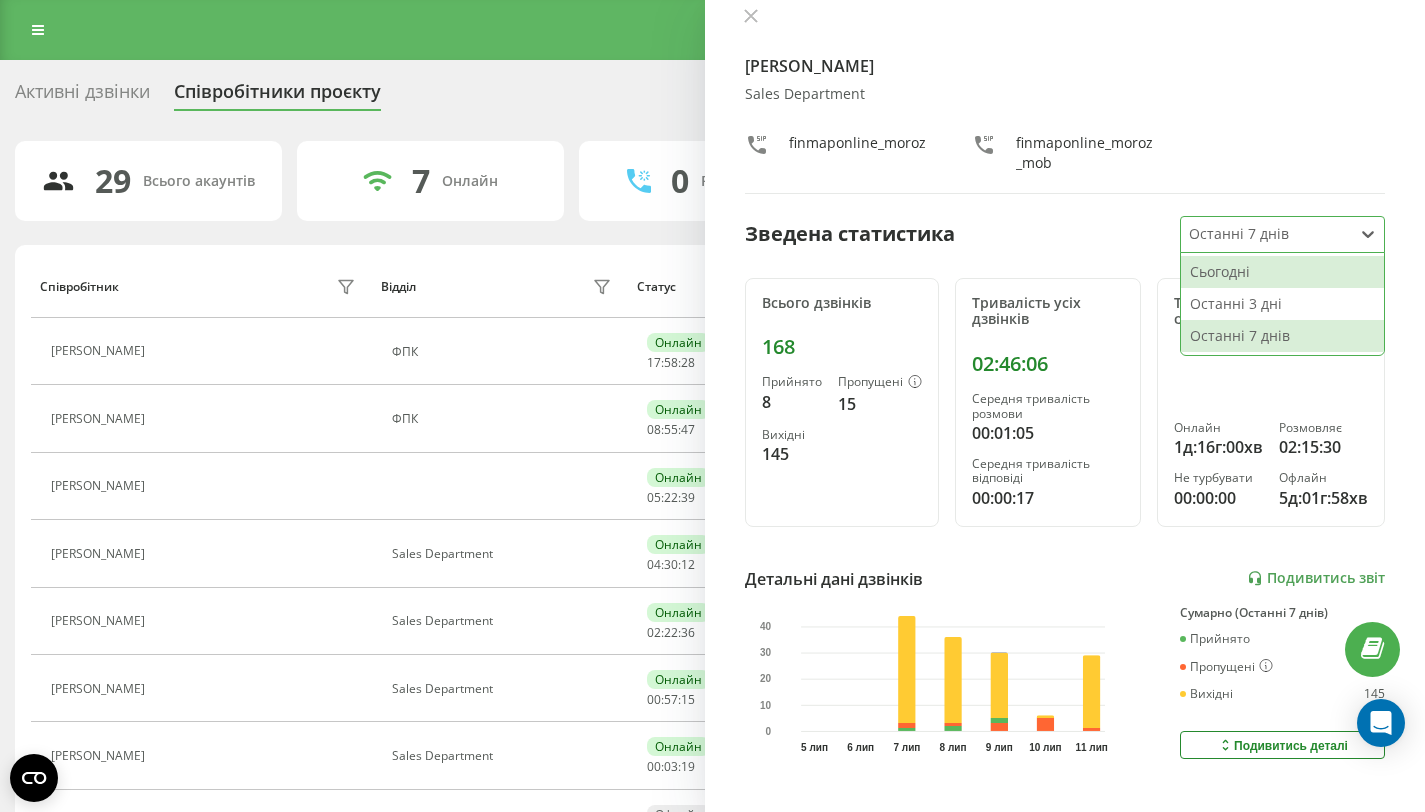 click on "Сьогодні" at bounding box center [1282, 272] 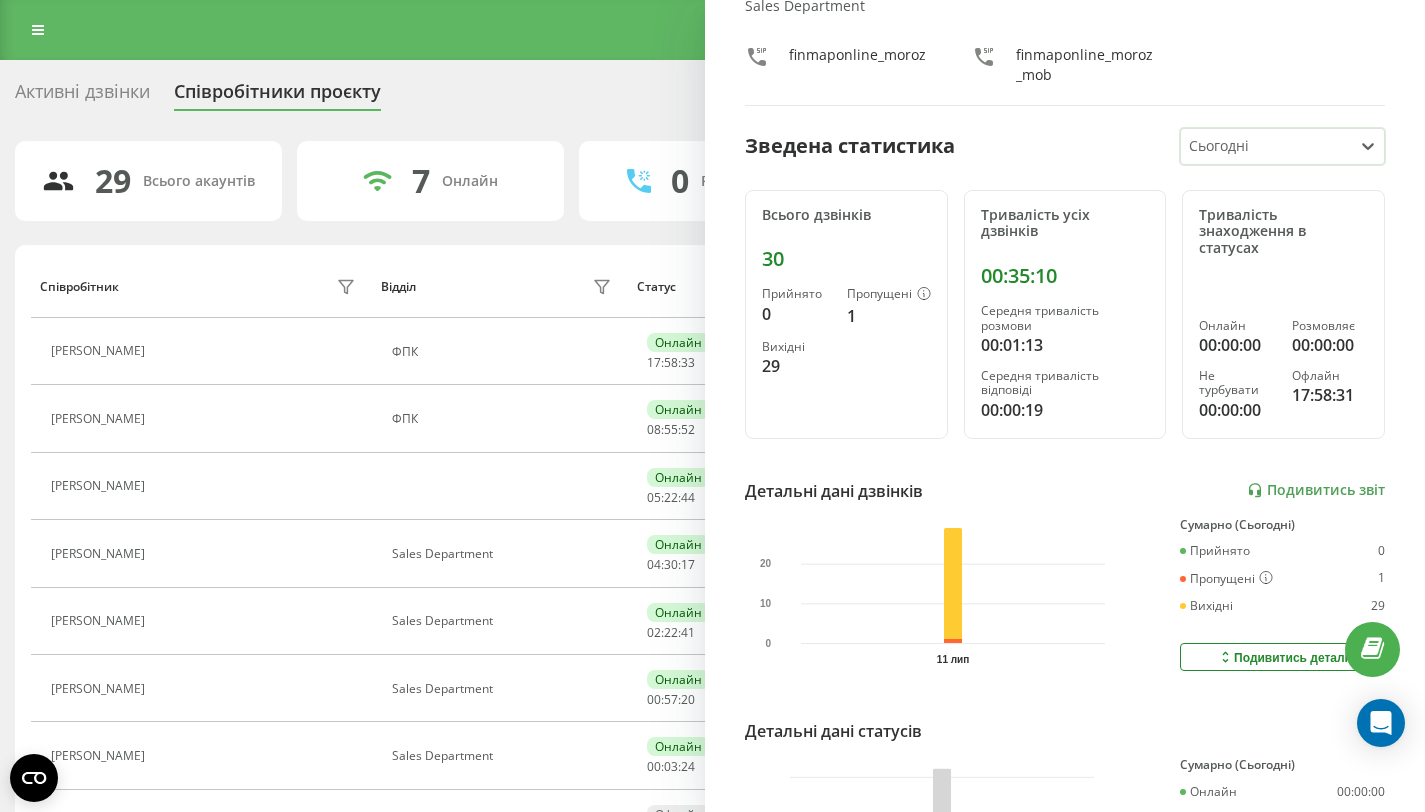 scroll, scrollTop: 0, scrollLeft: 0, axis: both 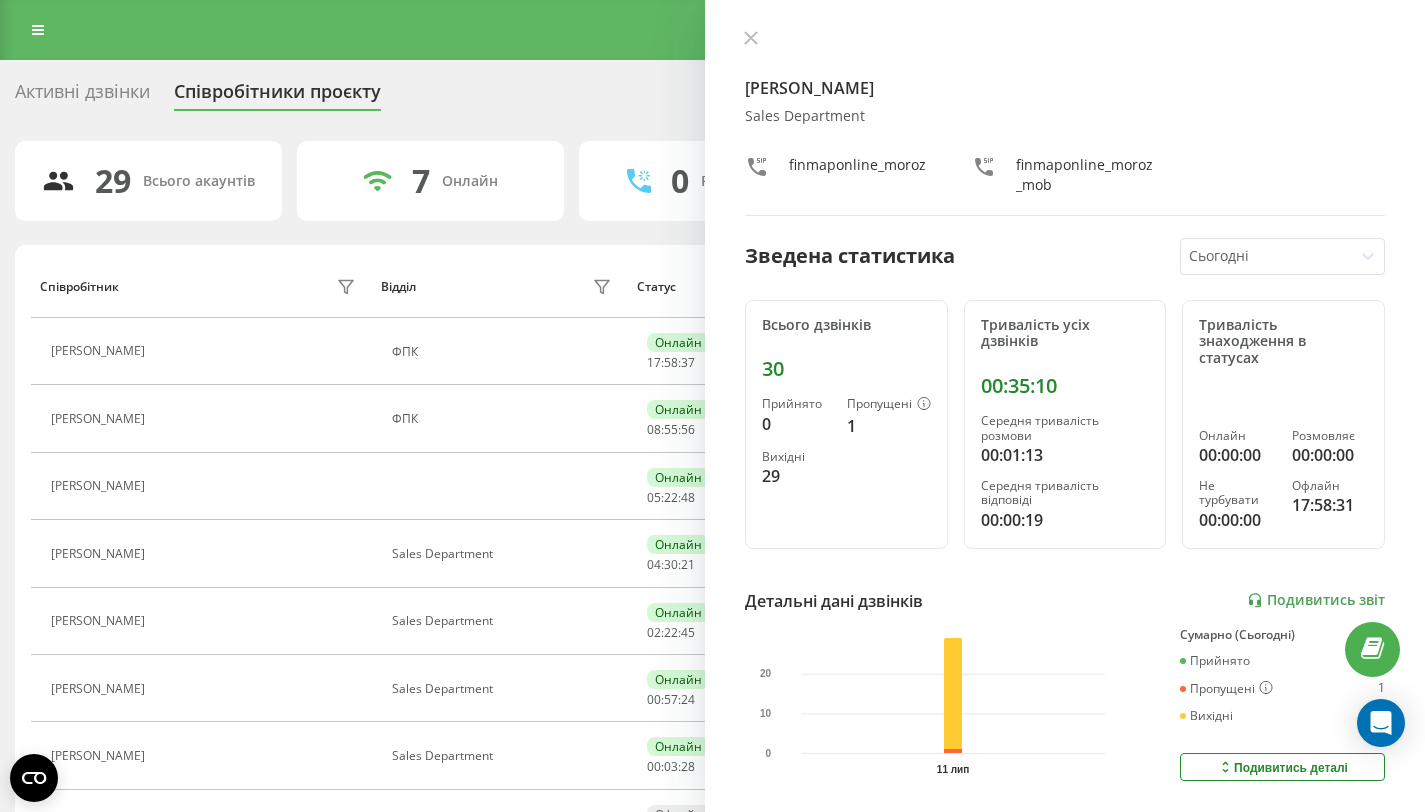 click on "00:35:10" at bounding box center [1065, 386] 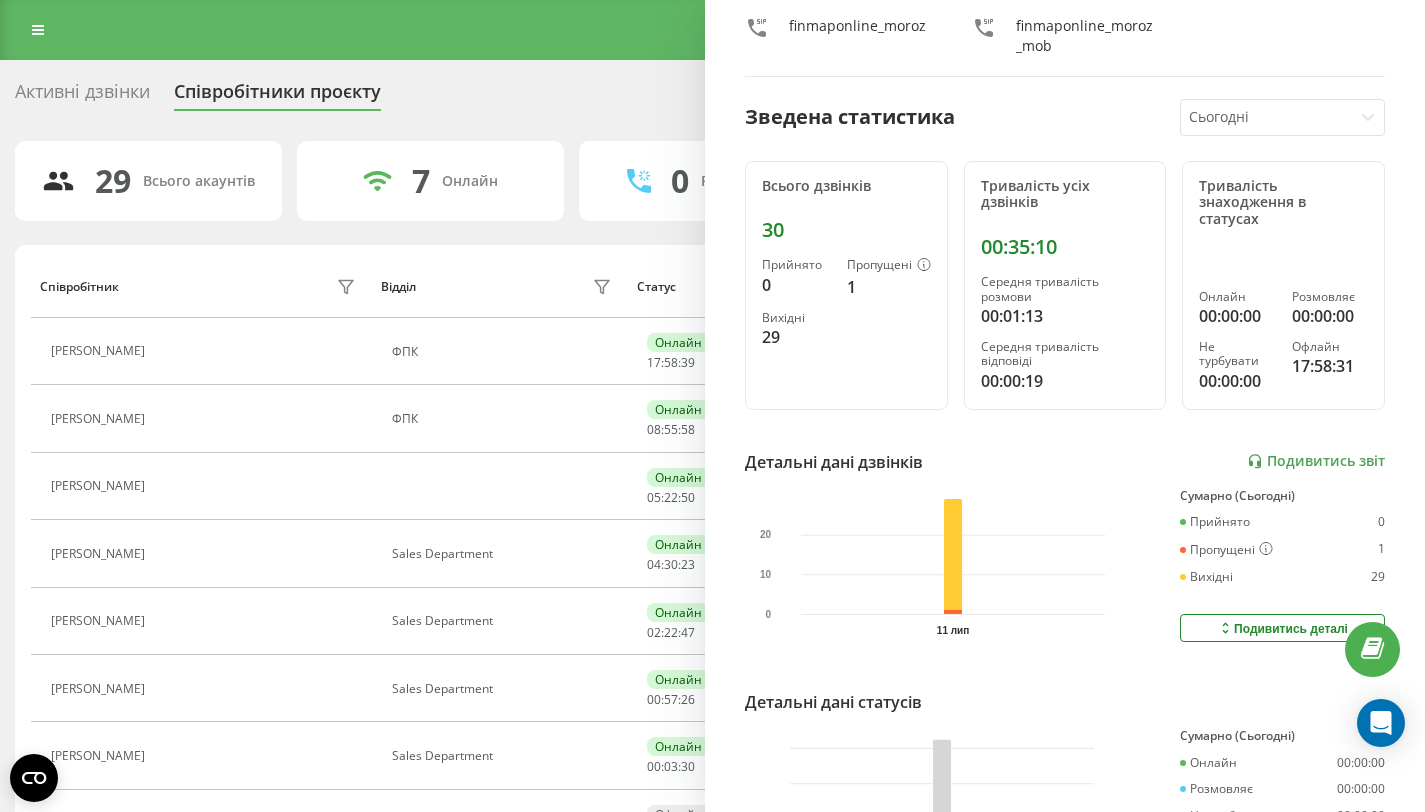 scroll, scrollTop: 122, scrollLeft: 0, axis: vertical 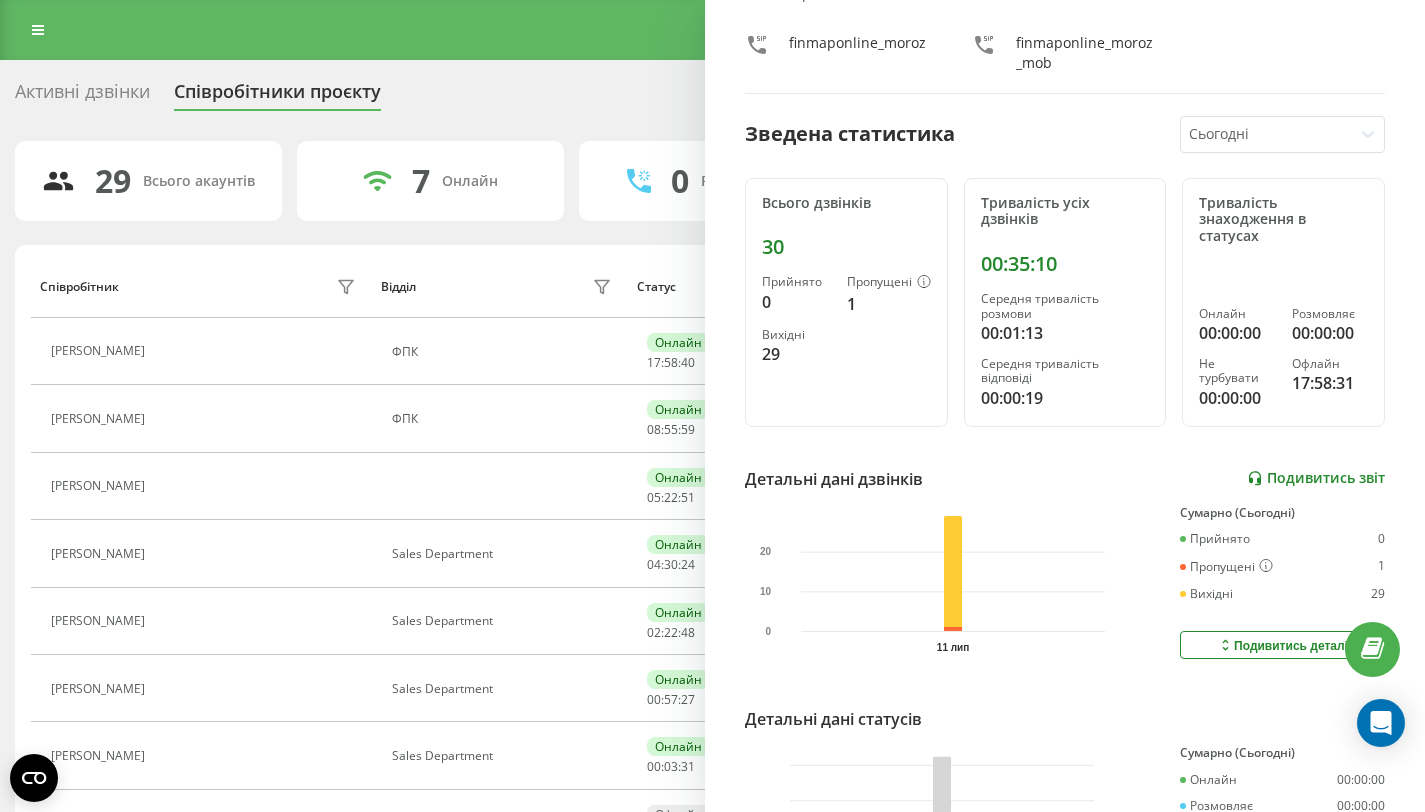 click on "Подивитись звіт" at bounding box center [1316, 478] 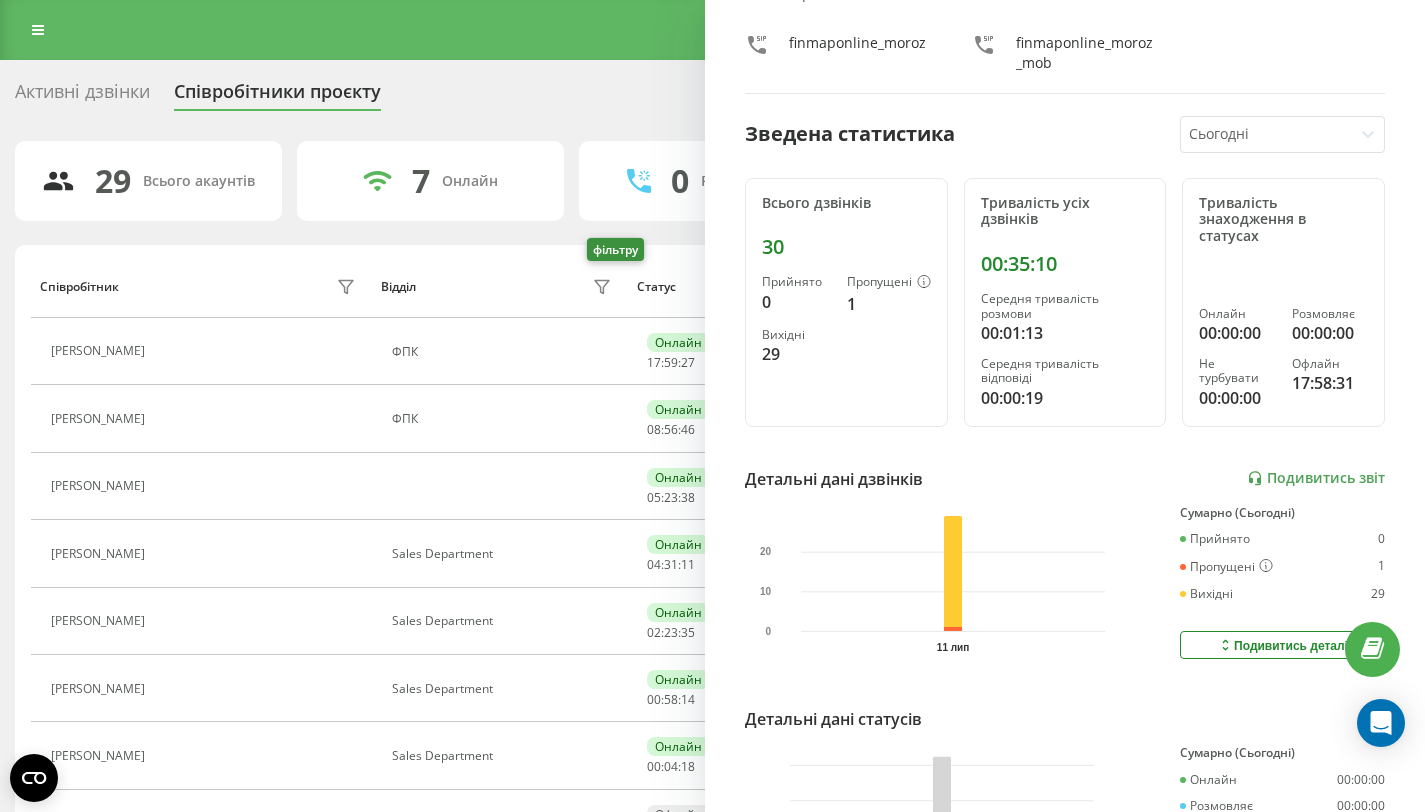 scroll, scrollTop: 467, scrollLeft: 0, axis: vertical 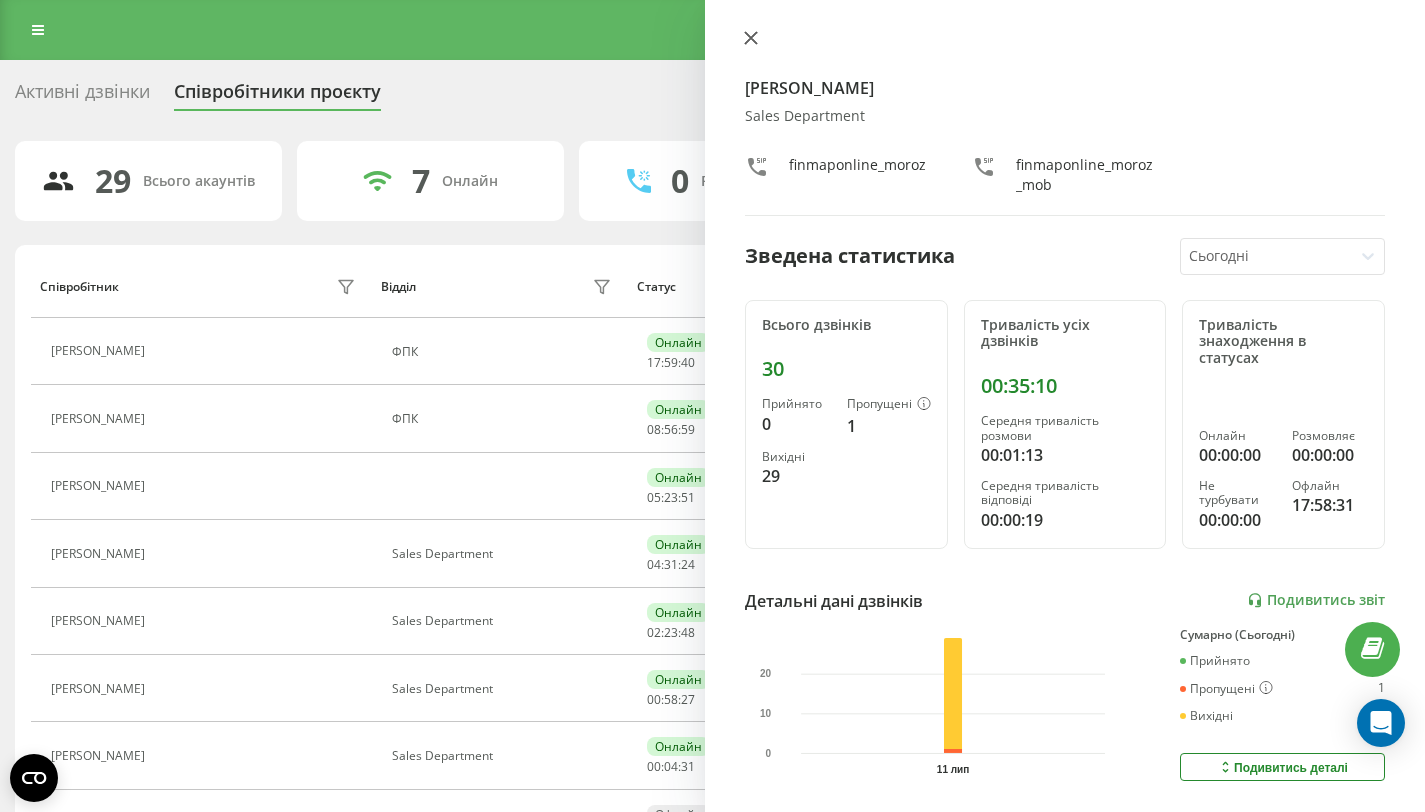 click 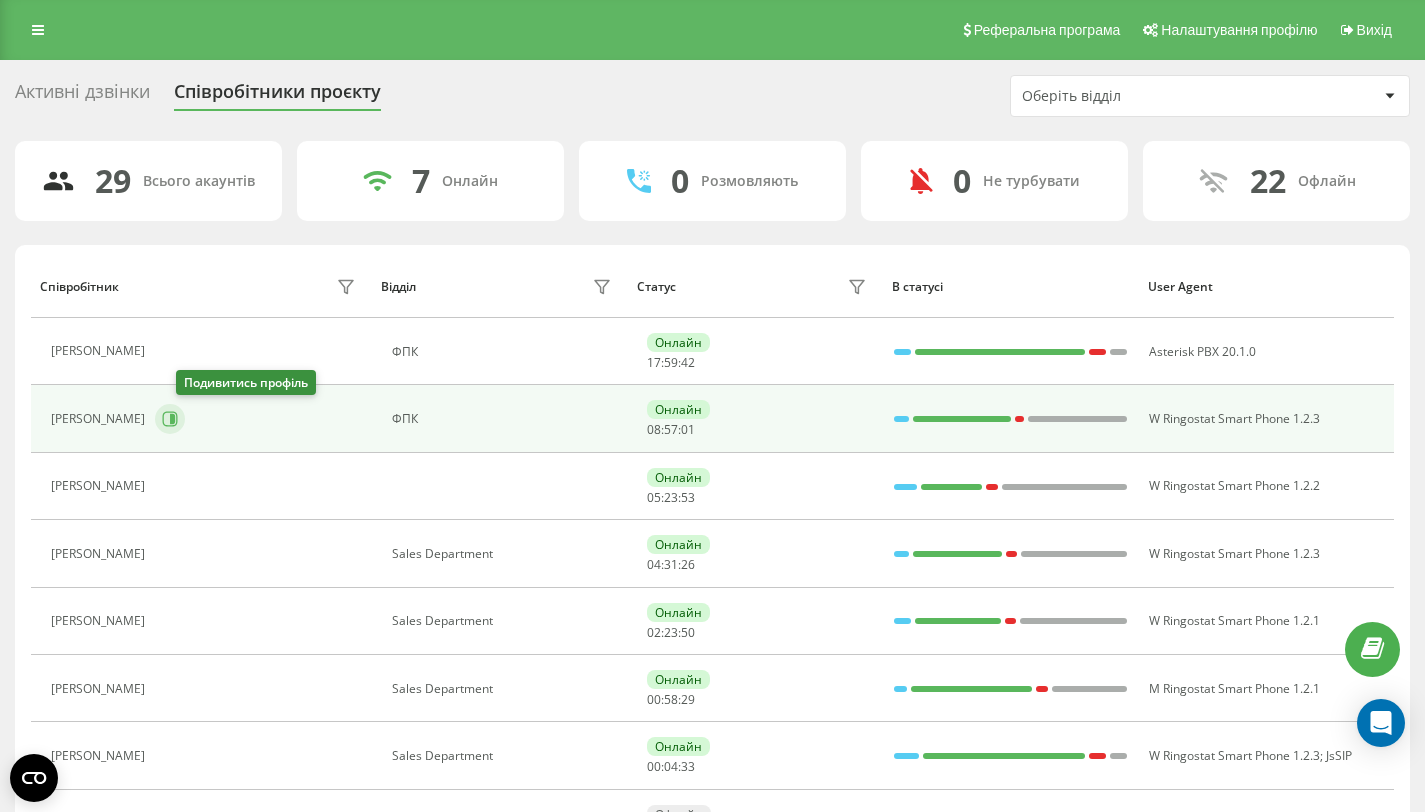 click 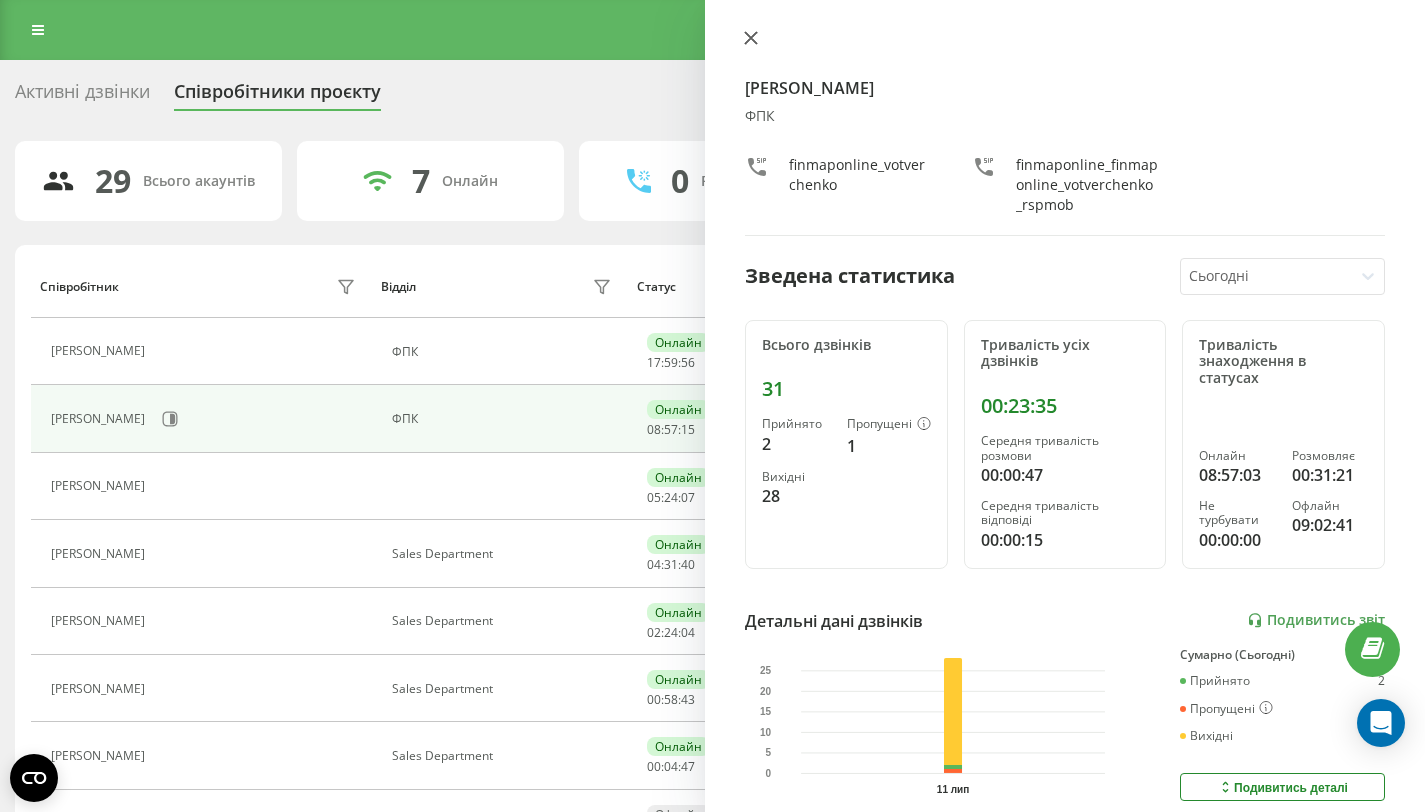 click 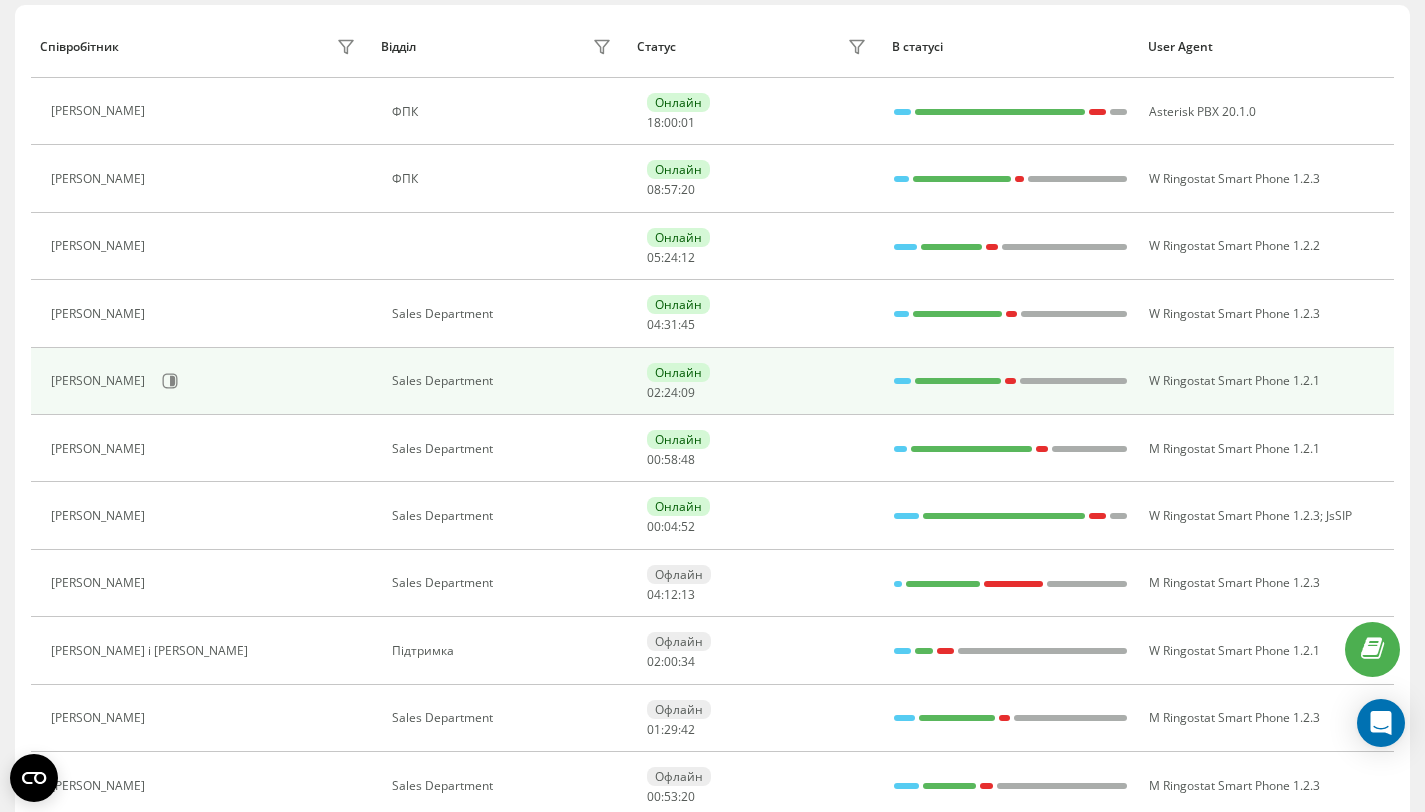 scroll, scrollTop: 252, scrollLeft: 0, axis: vertical 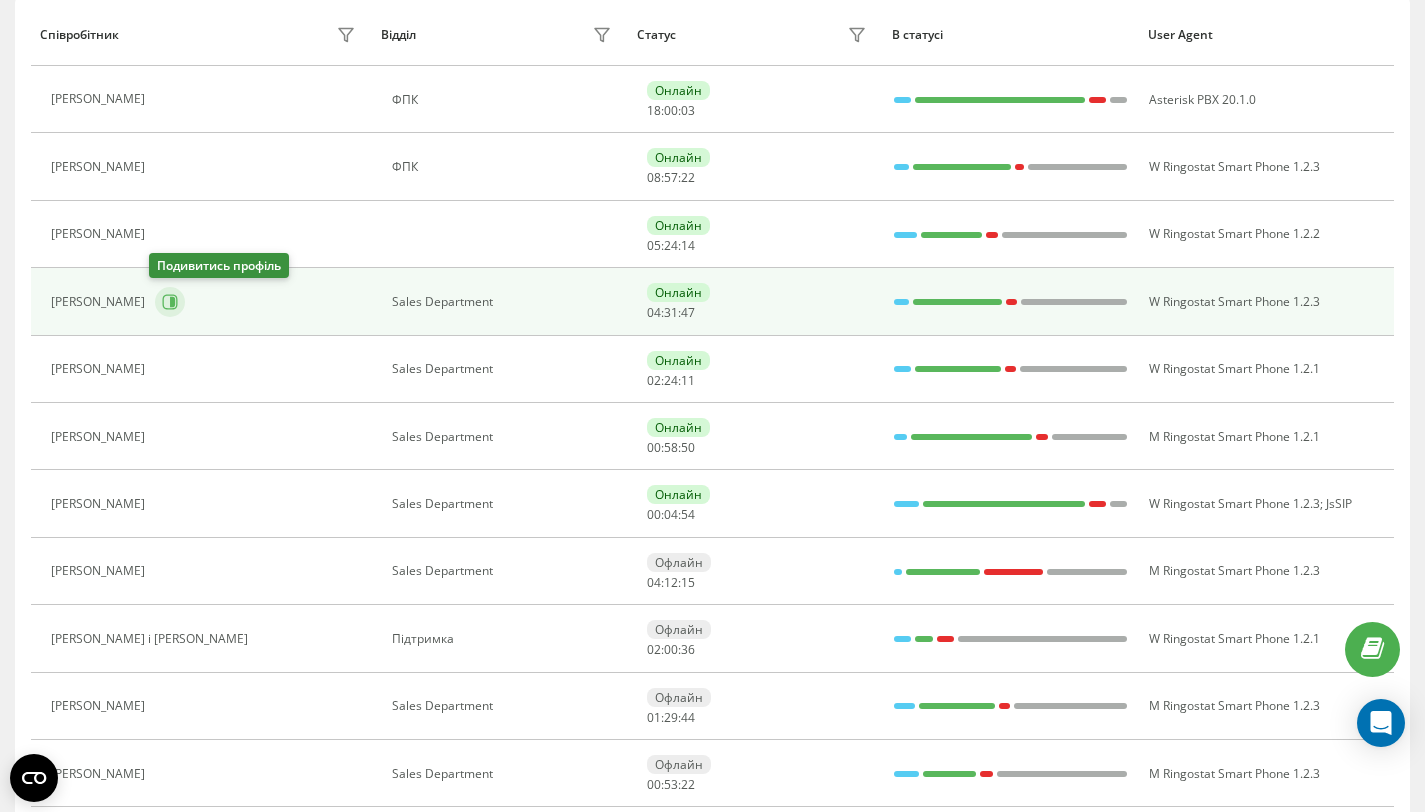 click 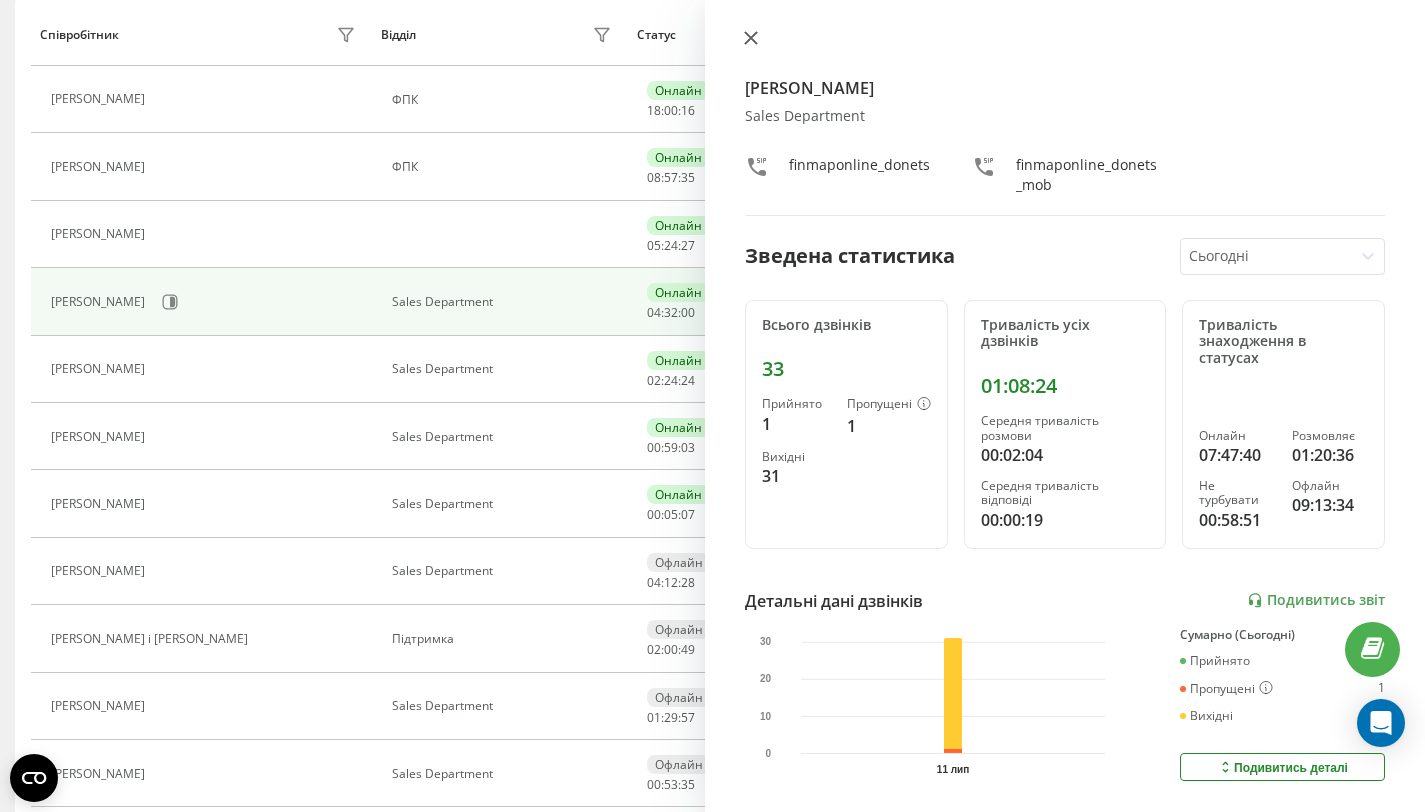 click 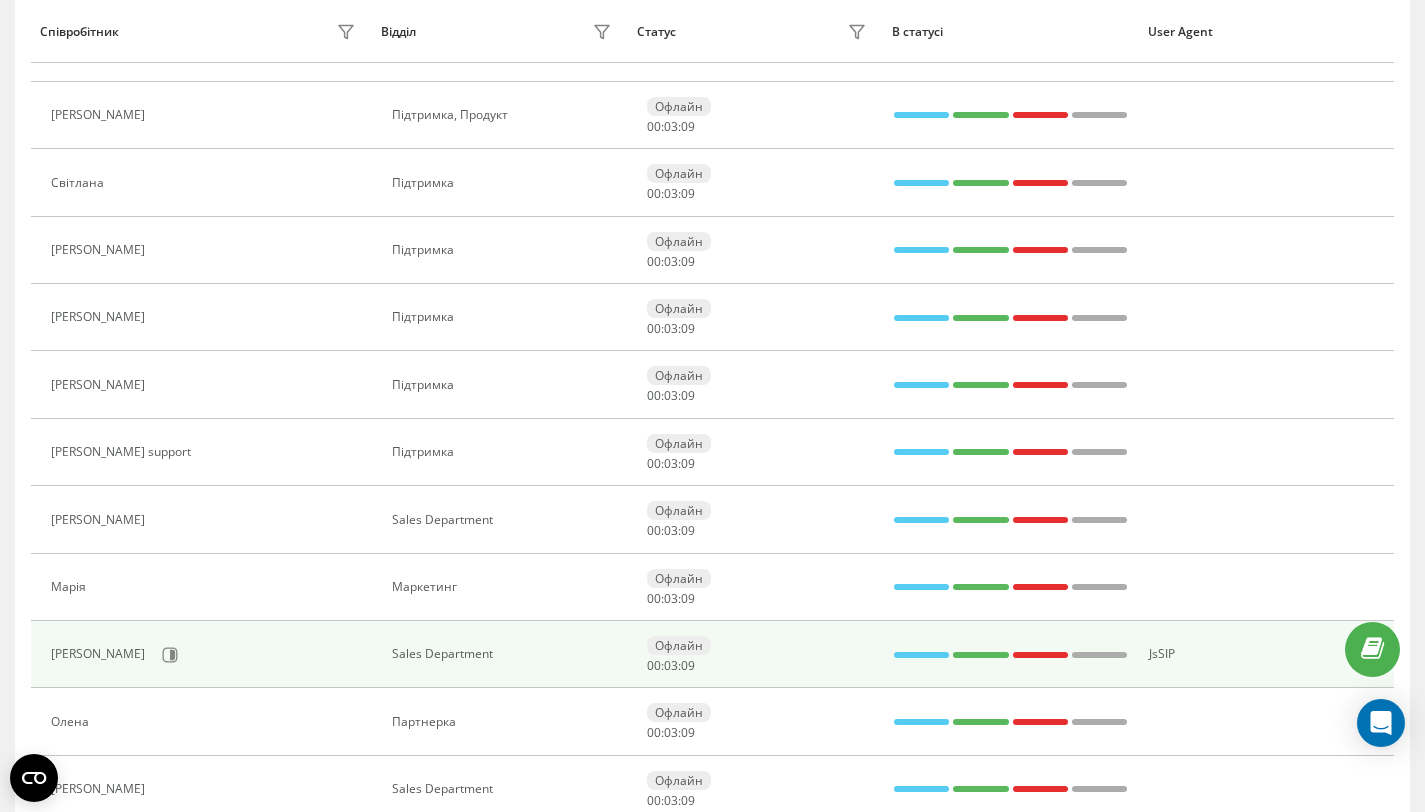 scroll, scrollTop: 1192, scrollLeft: 0, axis: vertical 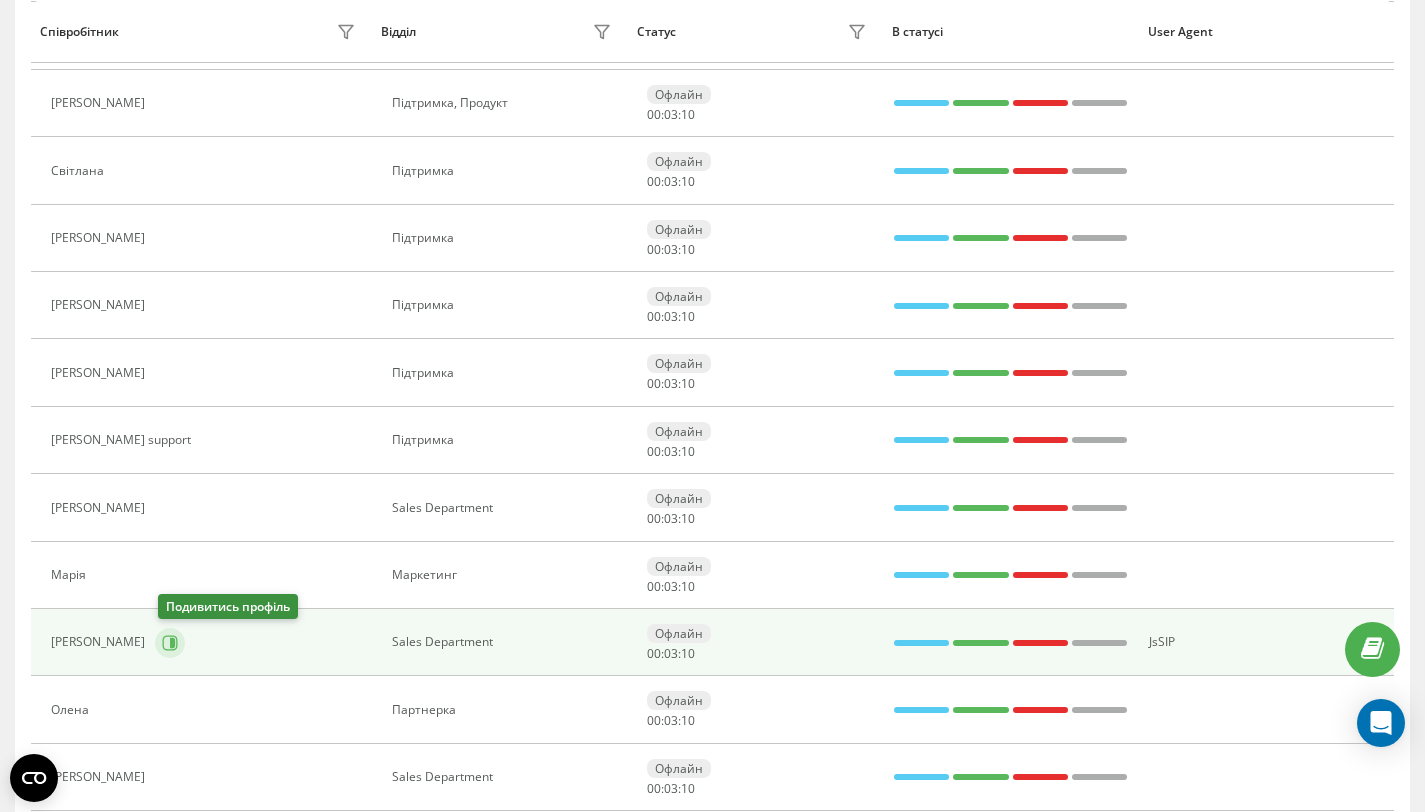 click 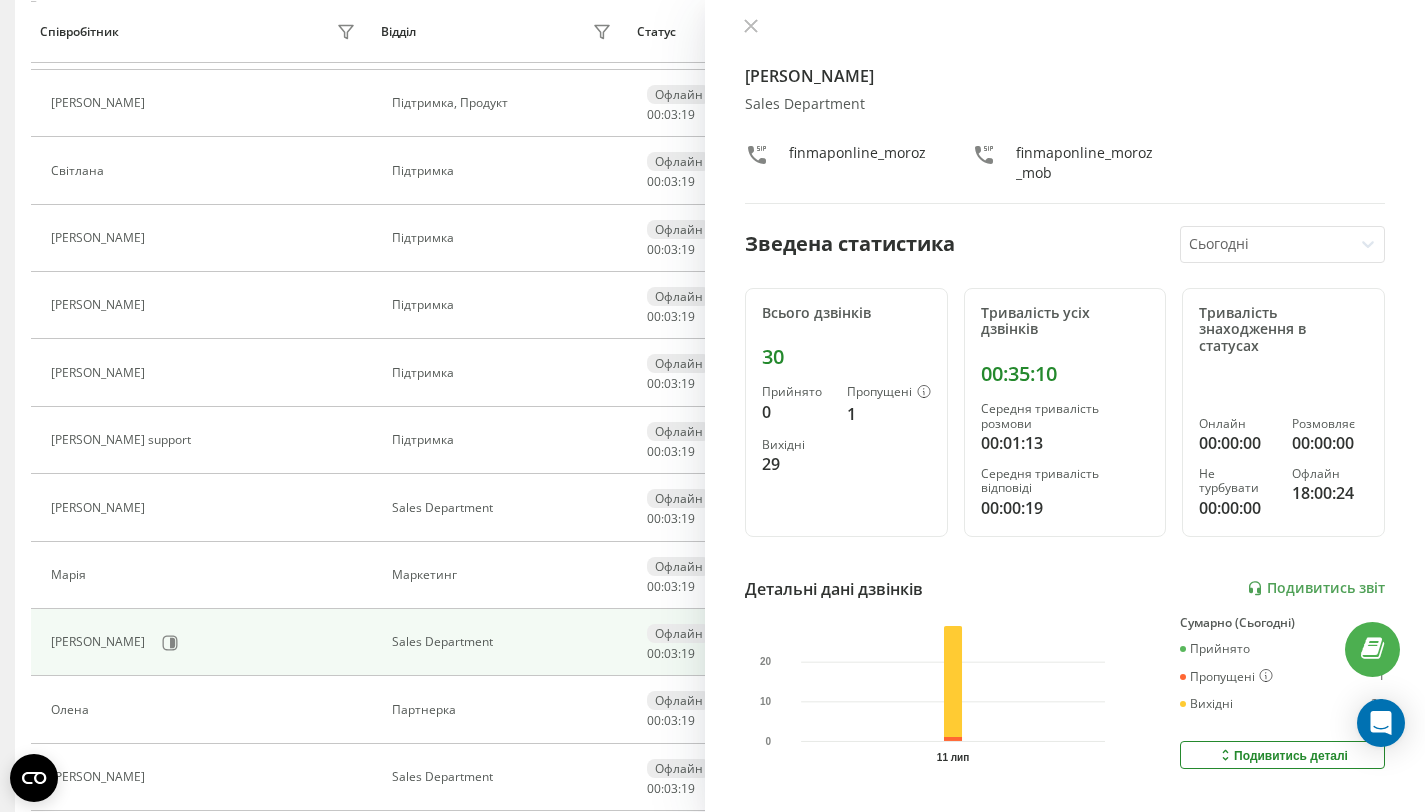 scroll, scrollTop: 0, scrollLeft: 0, axis: both 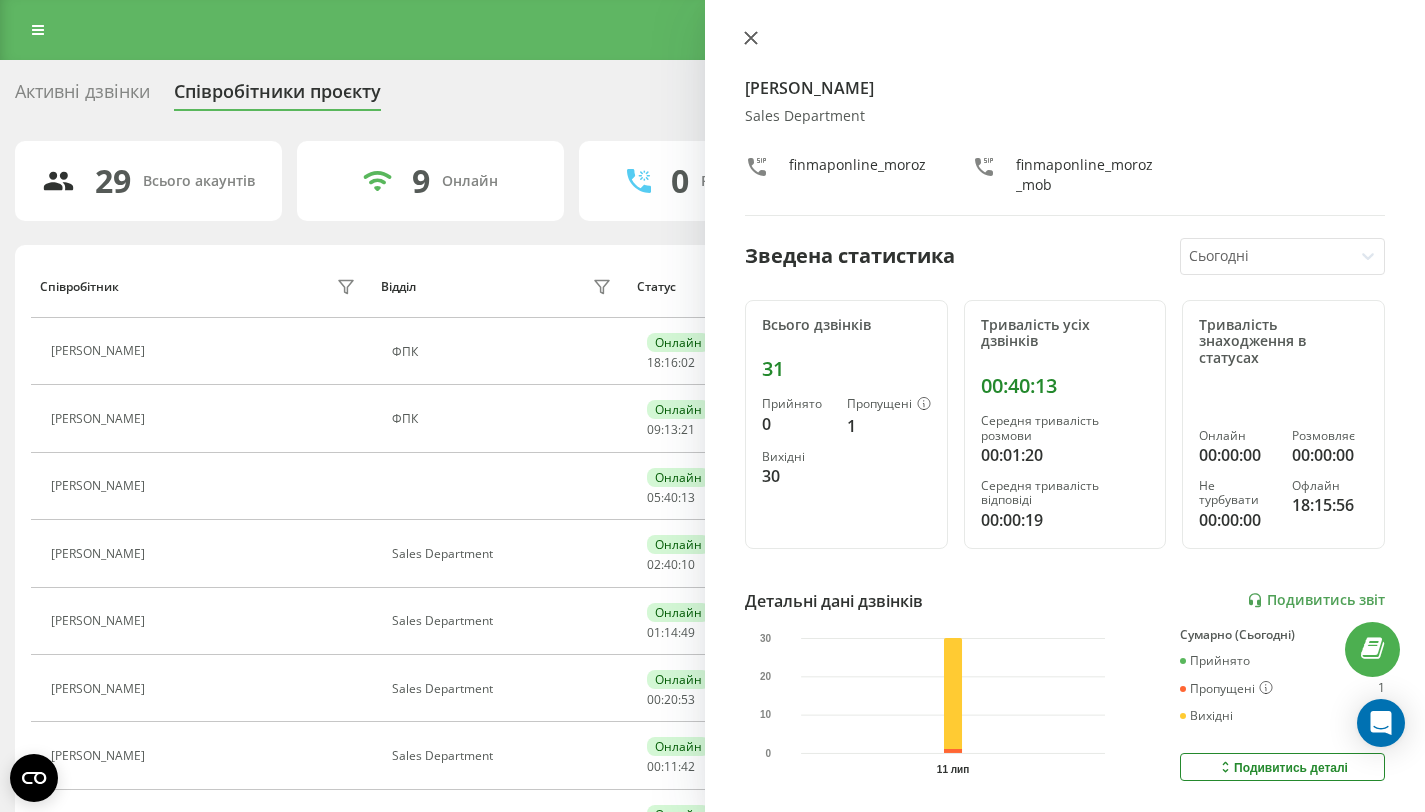 click 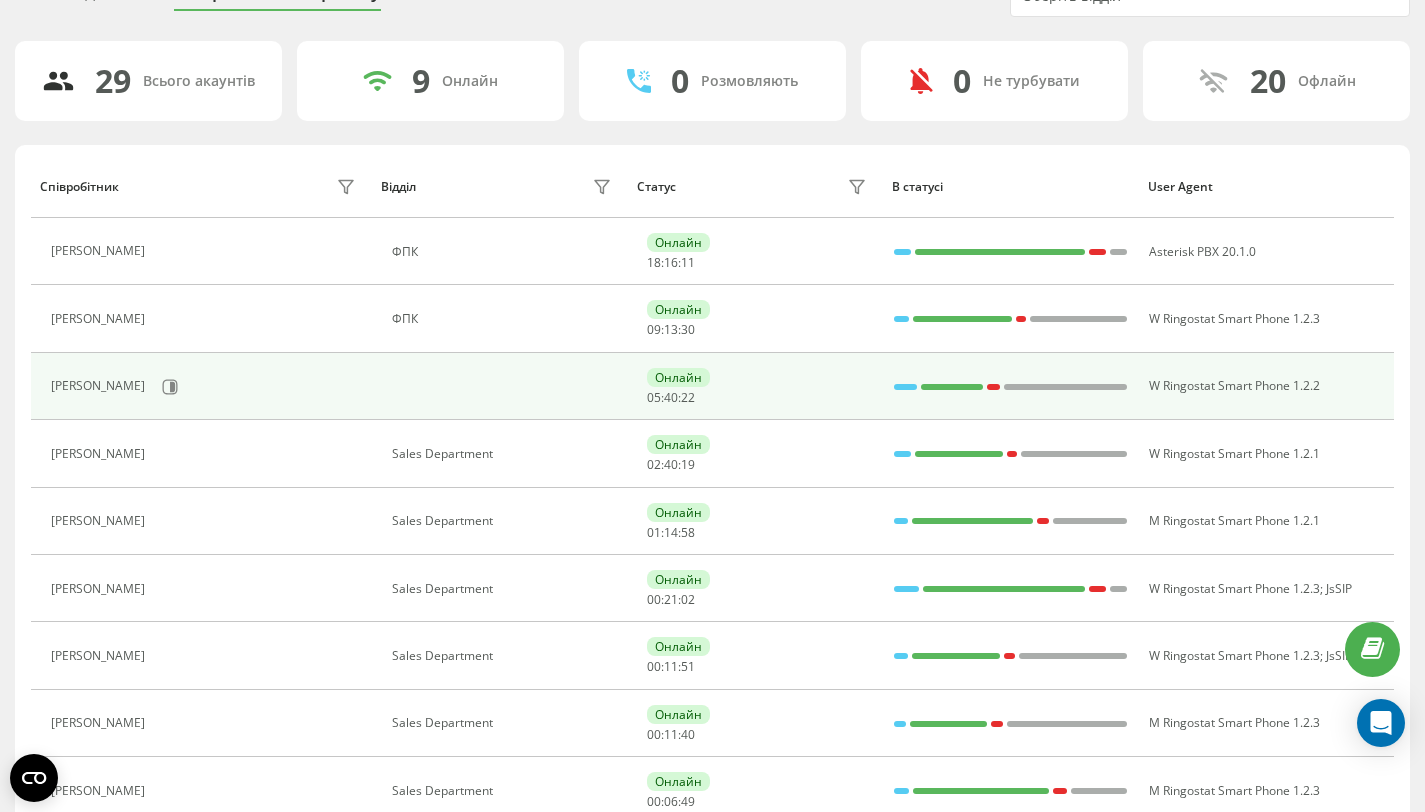 scroll, scrollTop: 213, scrollLeft: 0, axis: vertical 